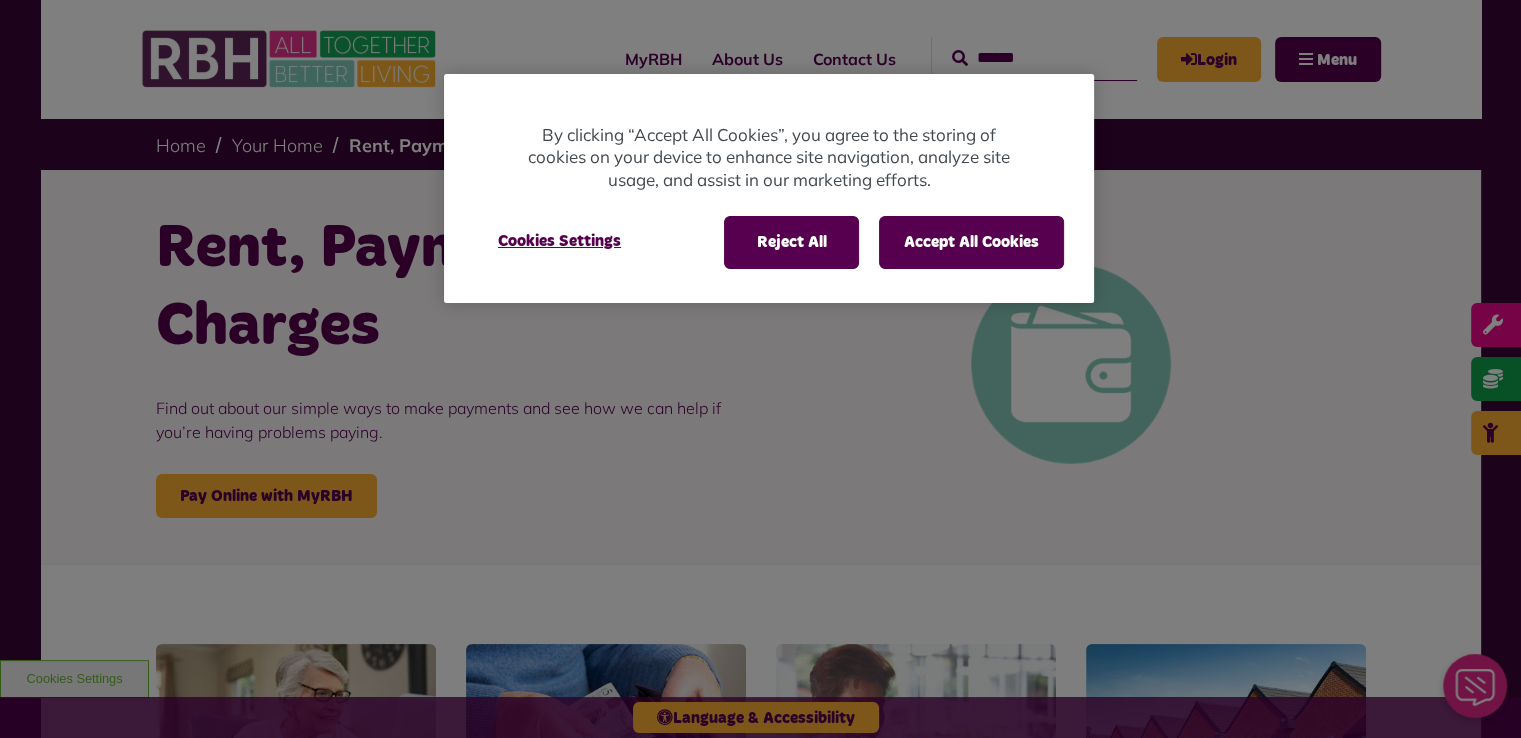scroll, scrollTop: 0, scrollLeft: 0, axis: both 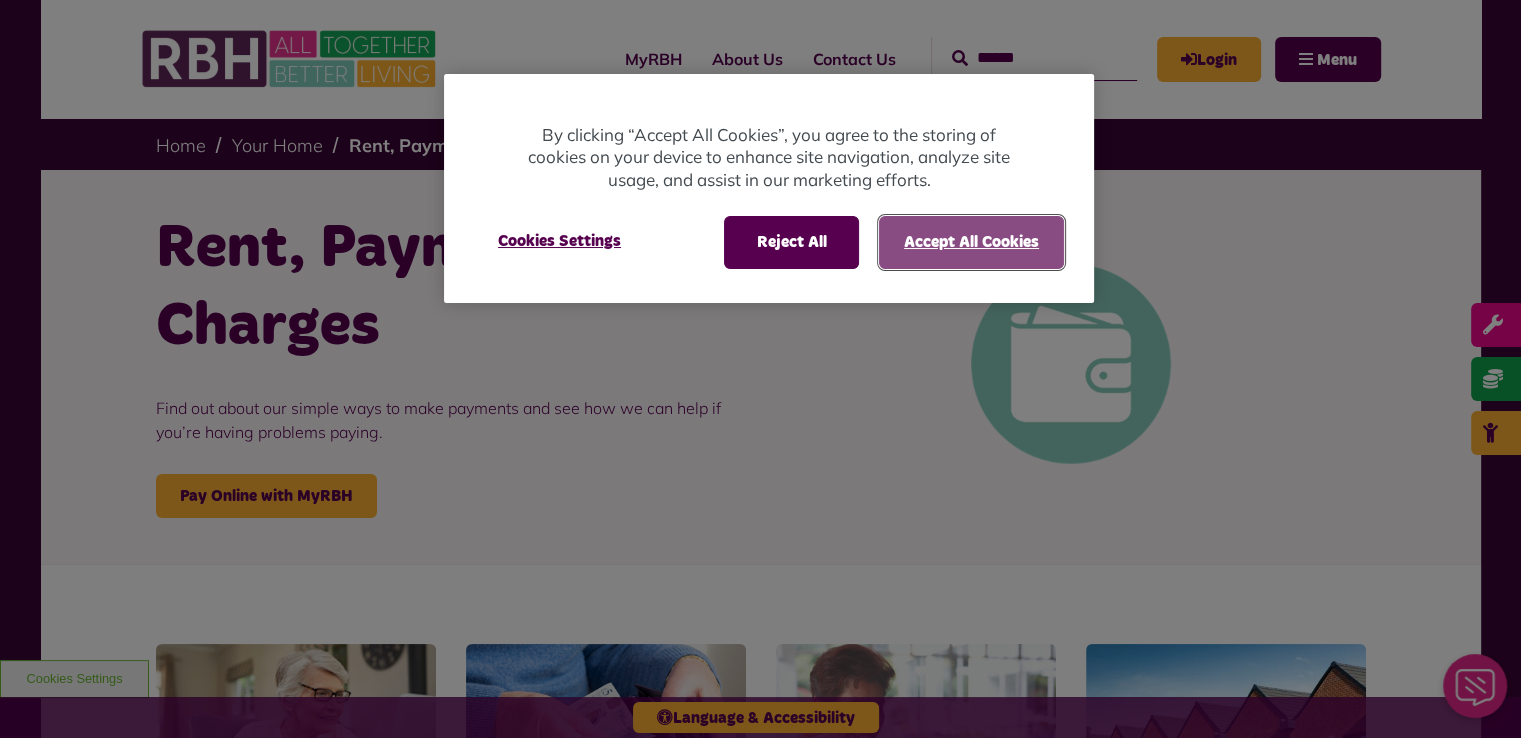 click on "Accept All Cookies" at bounding box center [971, 242] 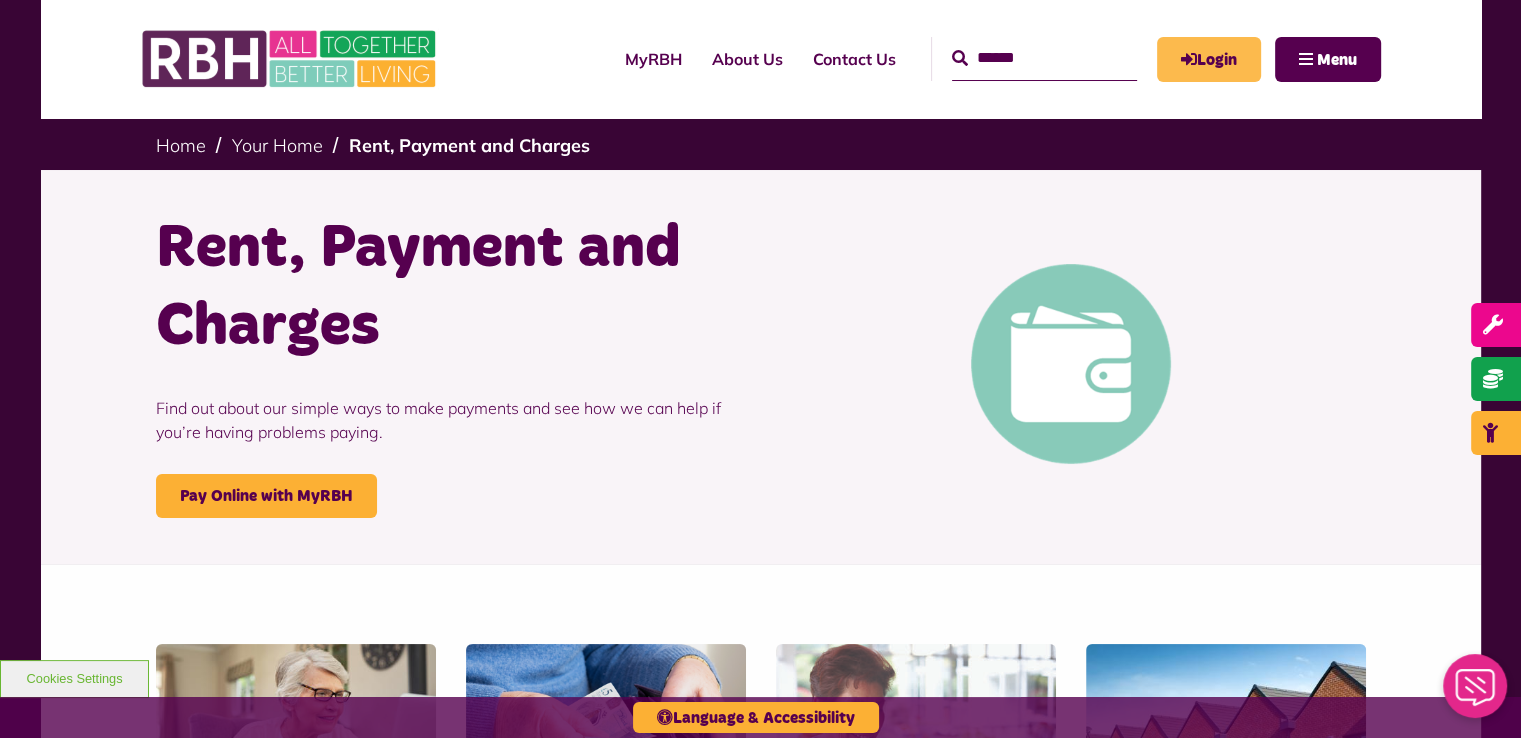 click on "Login" at bounding box center (1209, 59) 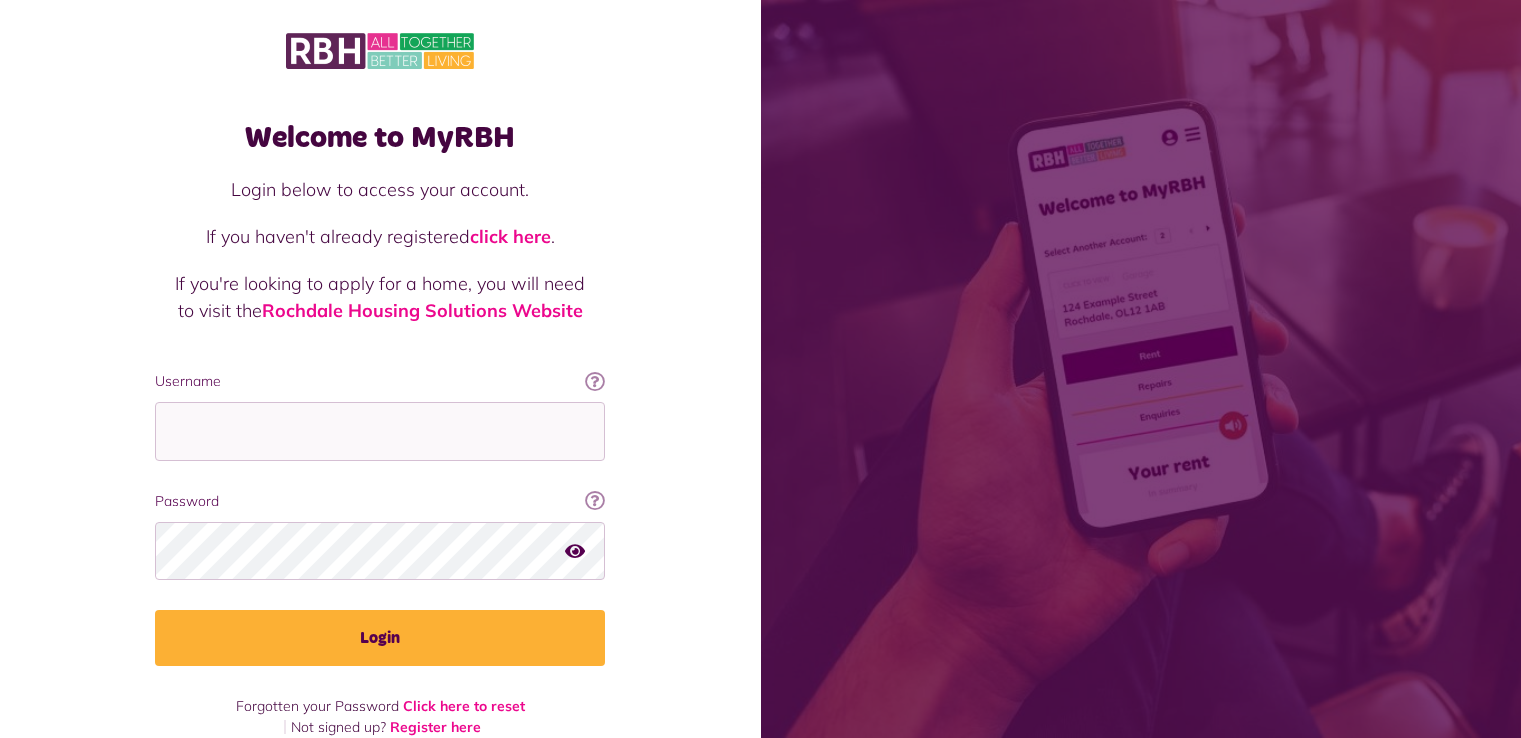scroll, scrollTop: 0, scrollLeft: 0, axis: both 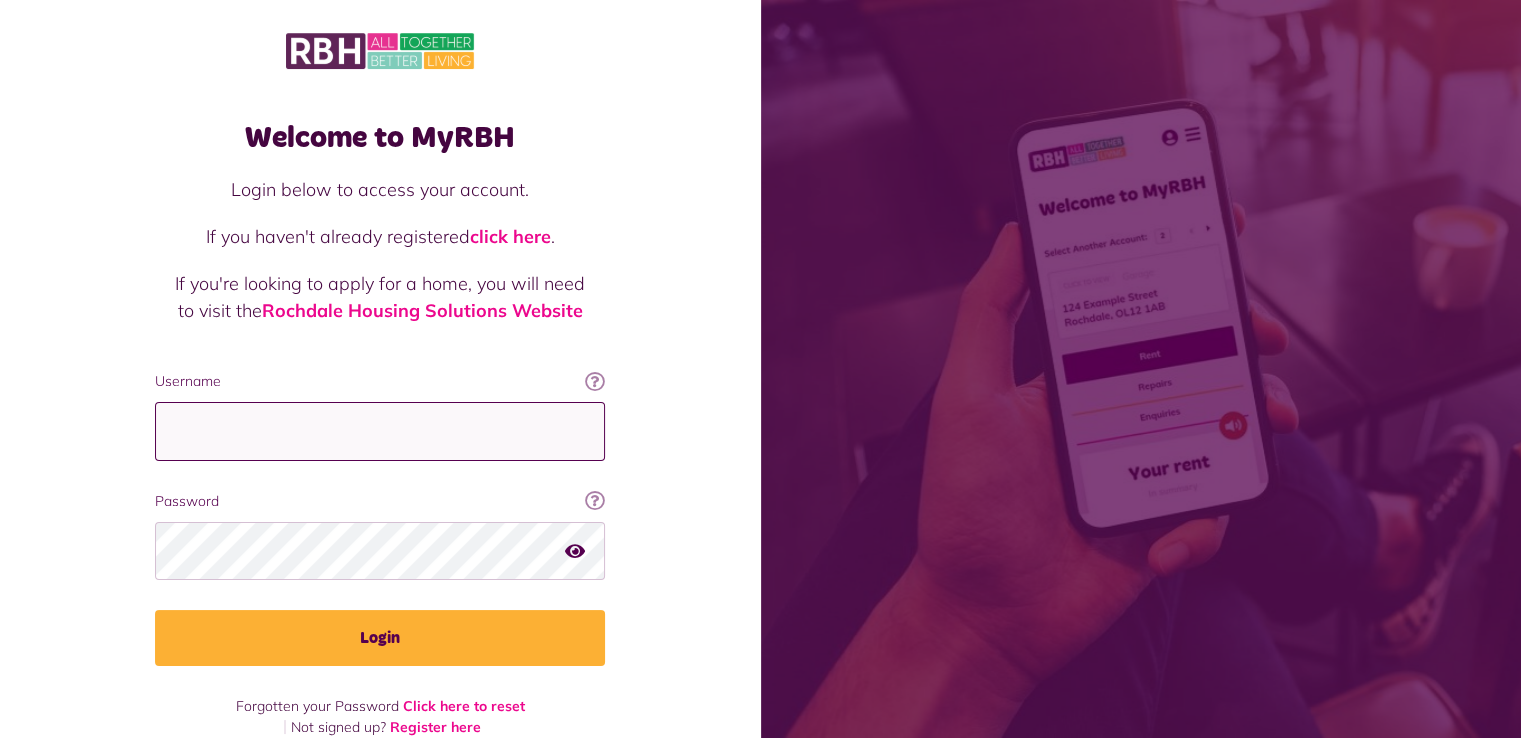 click on "Username" at bounding box center [380, 431] 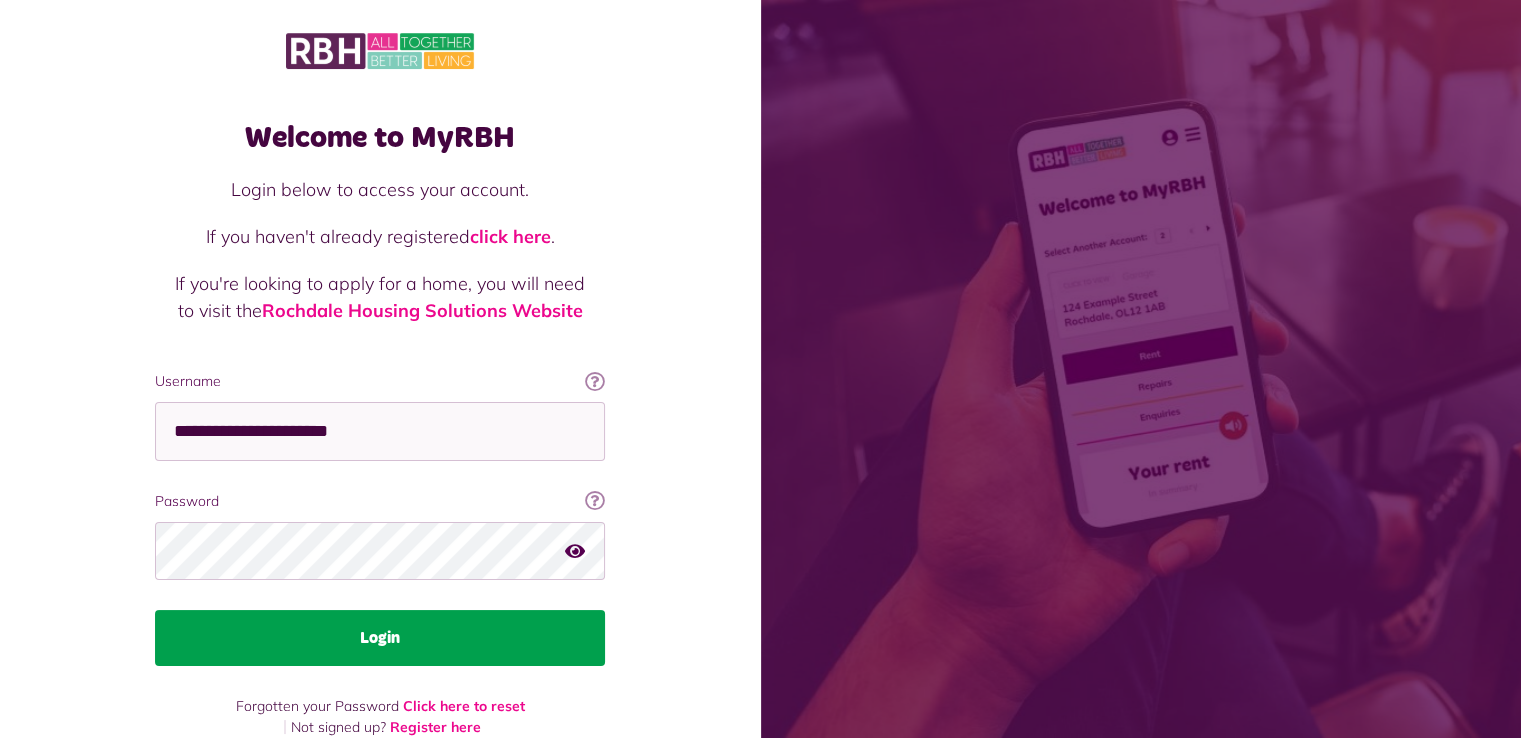 click on "**********" at bounding box center [380, 518] 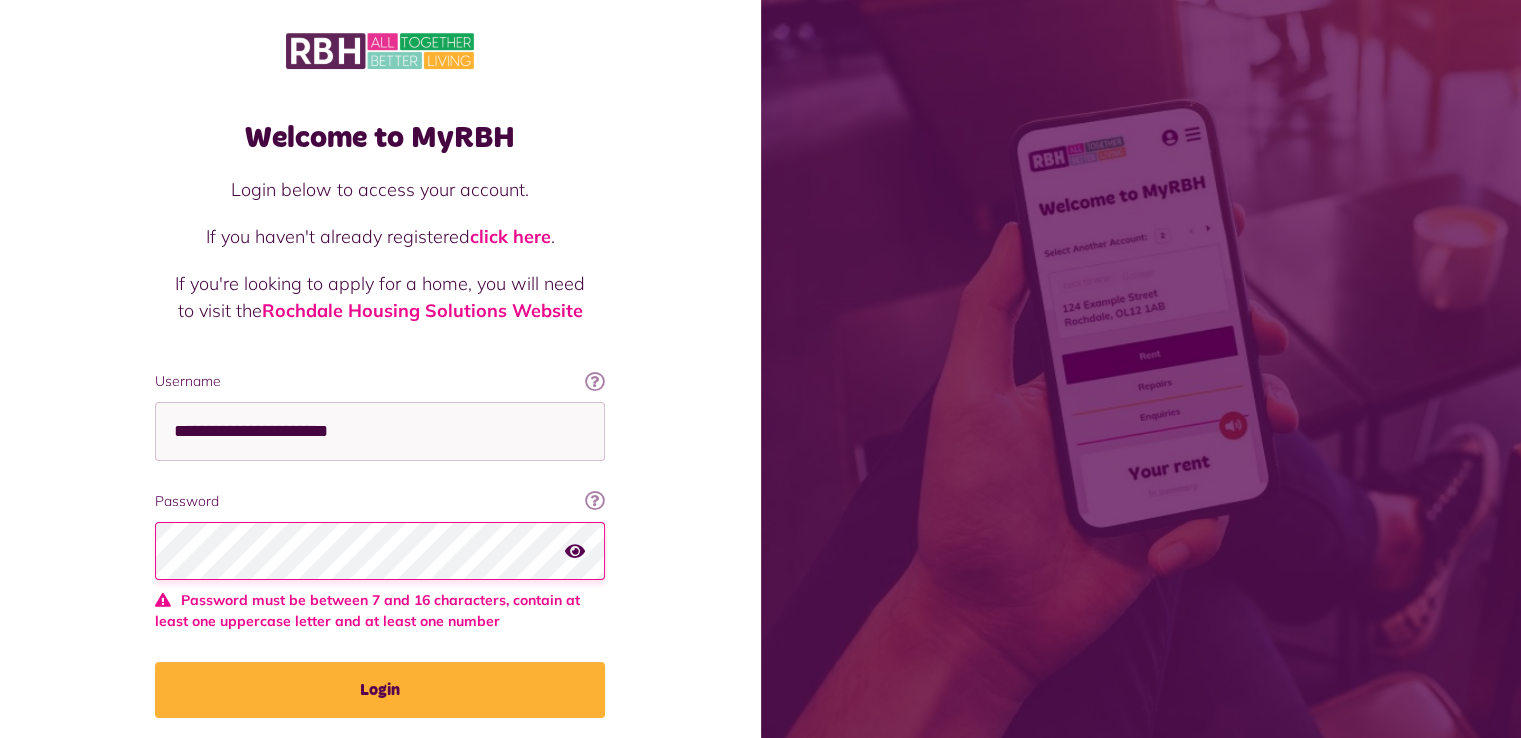 click at bounding box center (575, 550) 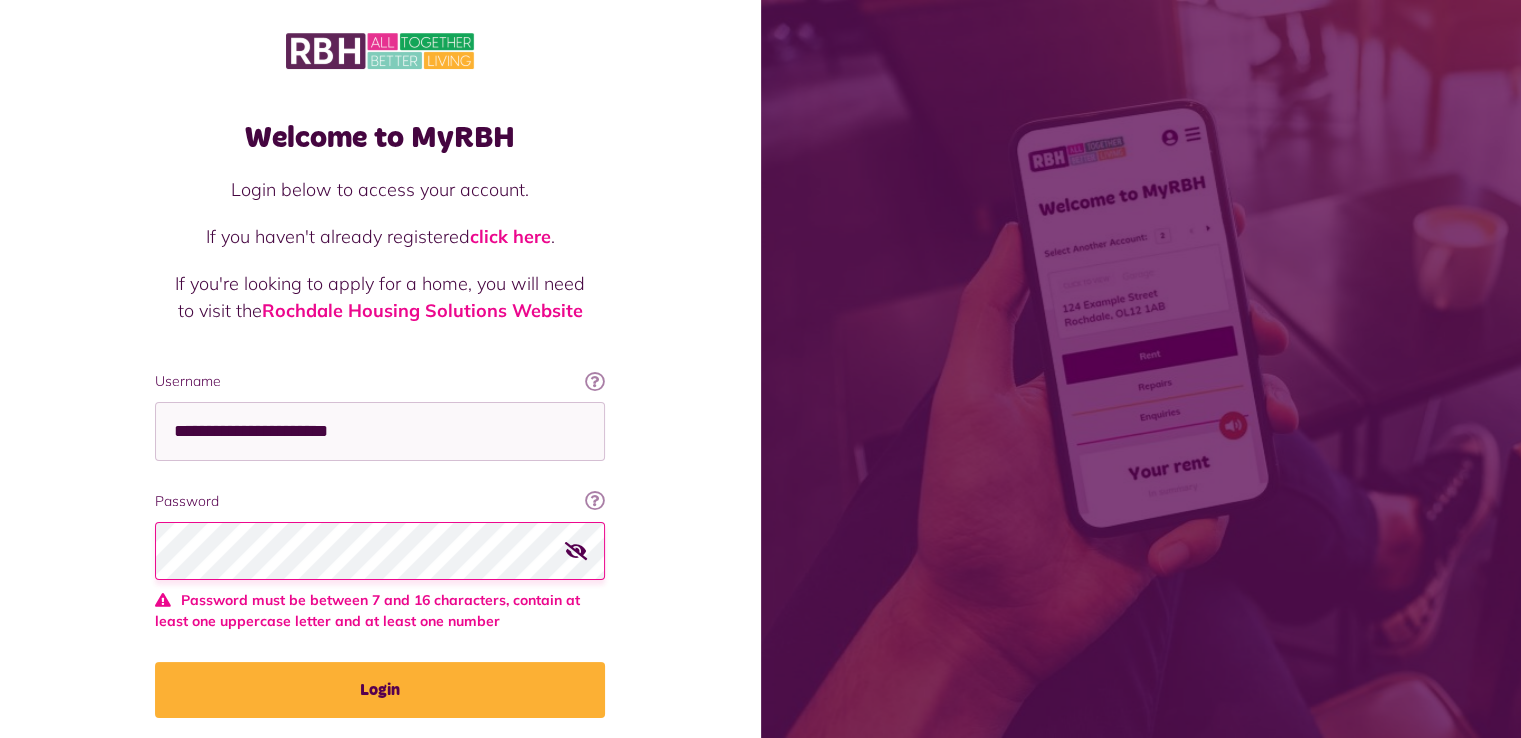 click on "Welcome to MyRBH
Login below to access your account.
If you haven't already registered  click here .
If you're looking to apply for a home, you will need to visit the  Rochdale Housing Solutions Website
Username
This will be the email you used when you originally registered with MyRBH
Ok got it!
Username" at bounding box center [380, 410] 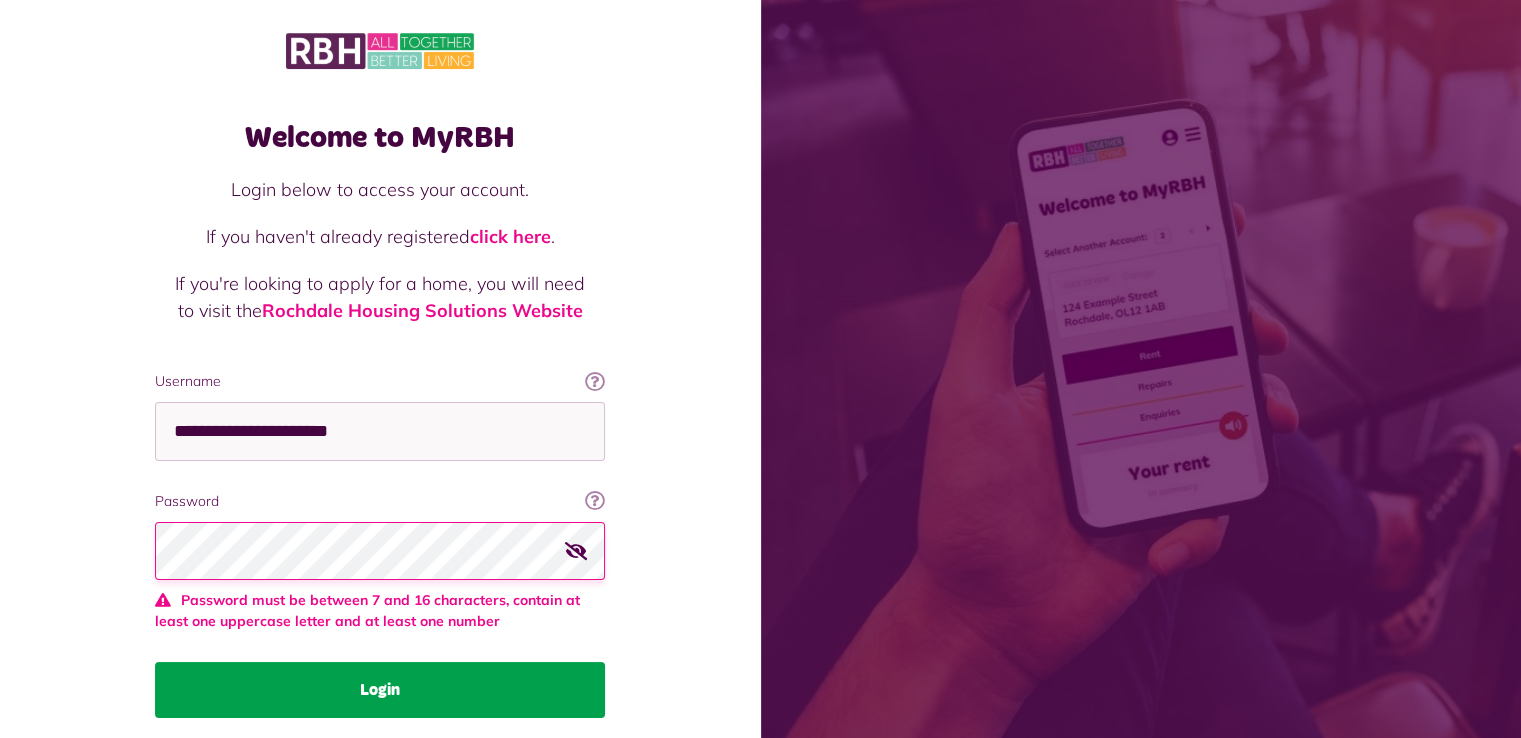 click on "Login" at bounding box center (380, 690) 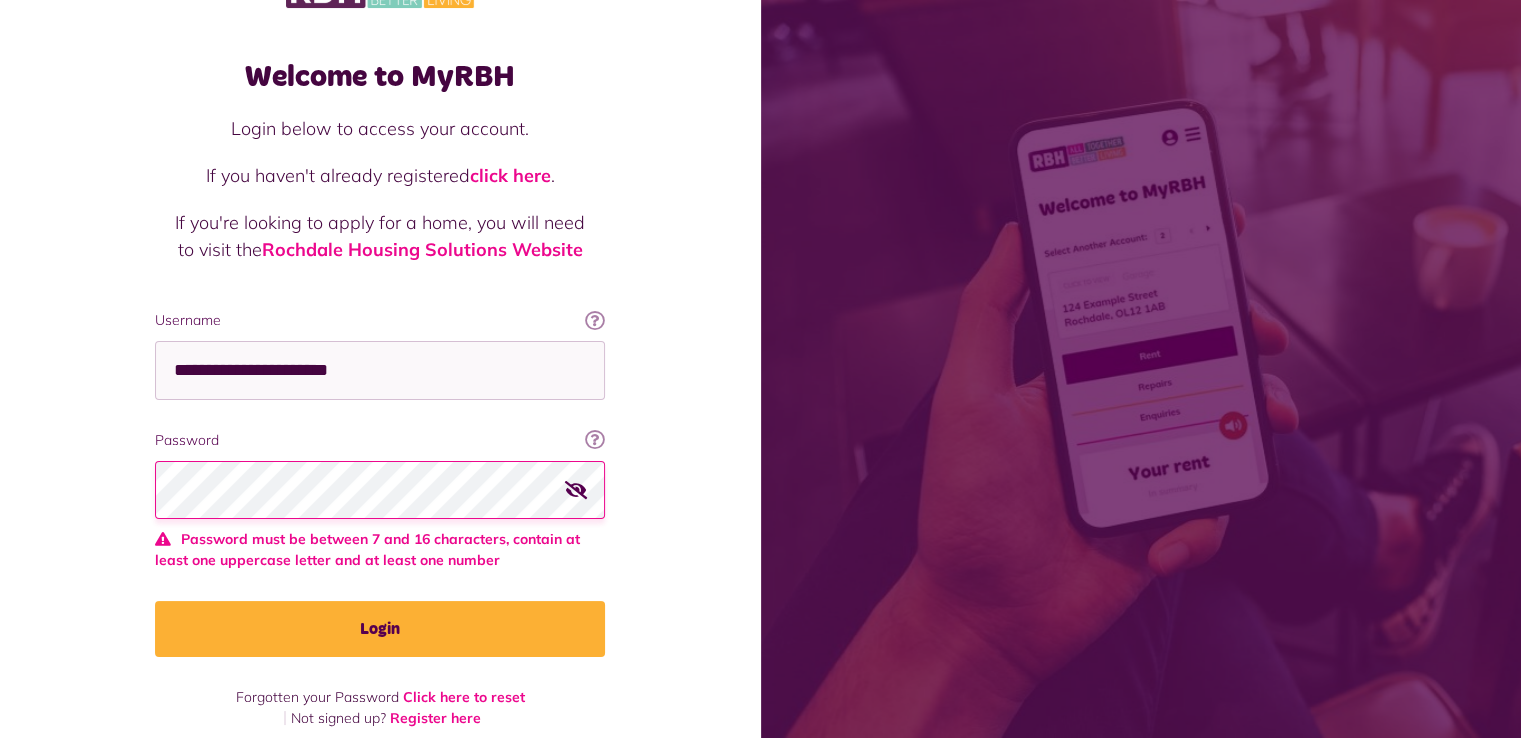 scroll, scrollTop: 83, scrollLeft: 0, axis: vertical 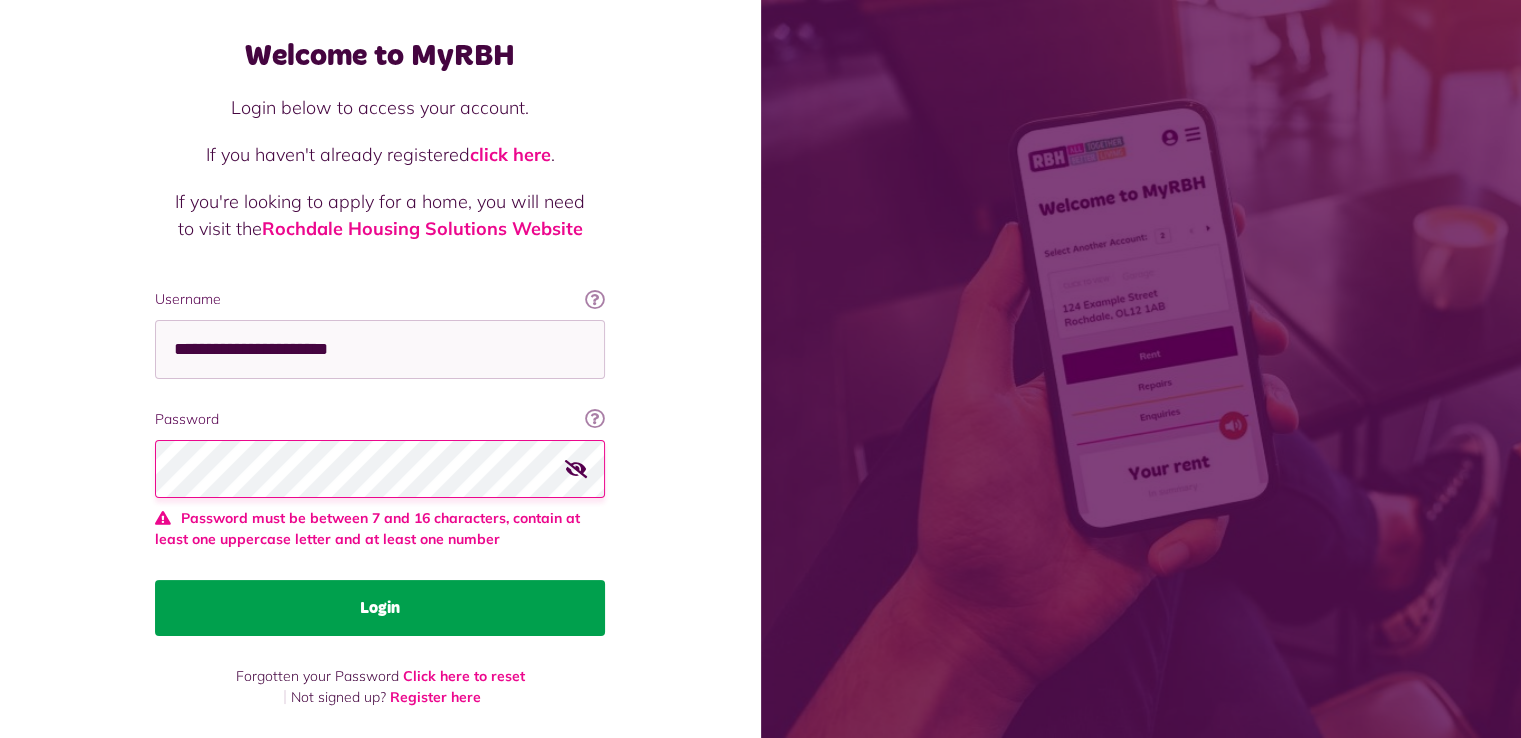 drag, startPoint x: 372, startPoint y: 600, endPoint x: 357, endPoint y: 597, distance: 15.297058 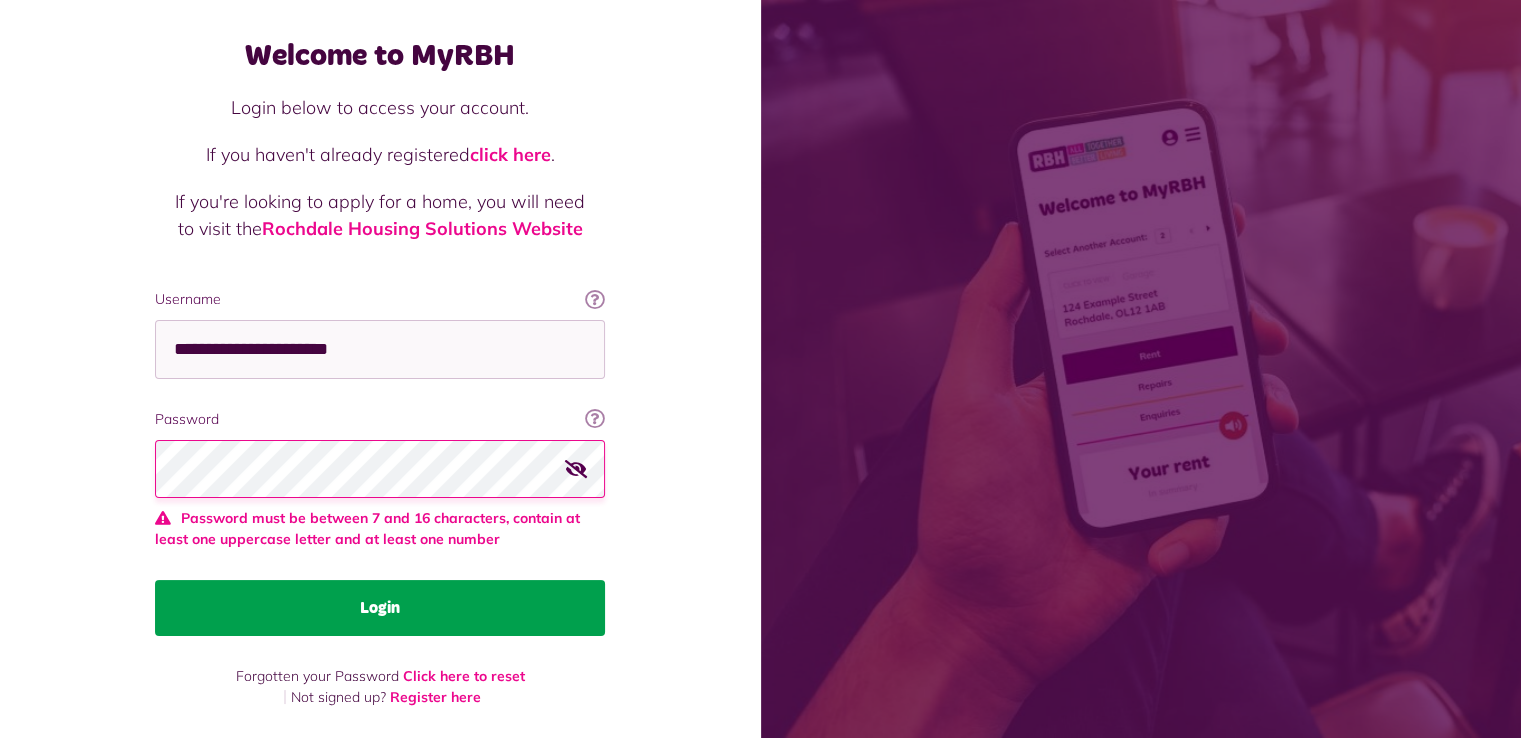 click on "Login" at bounding box center (380, 608) 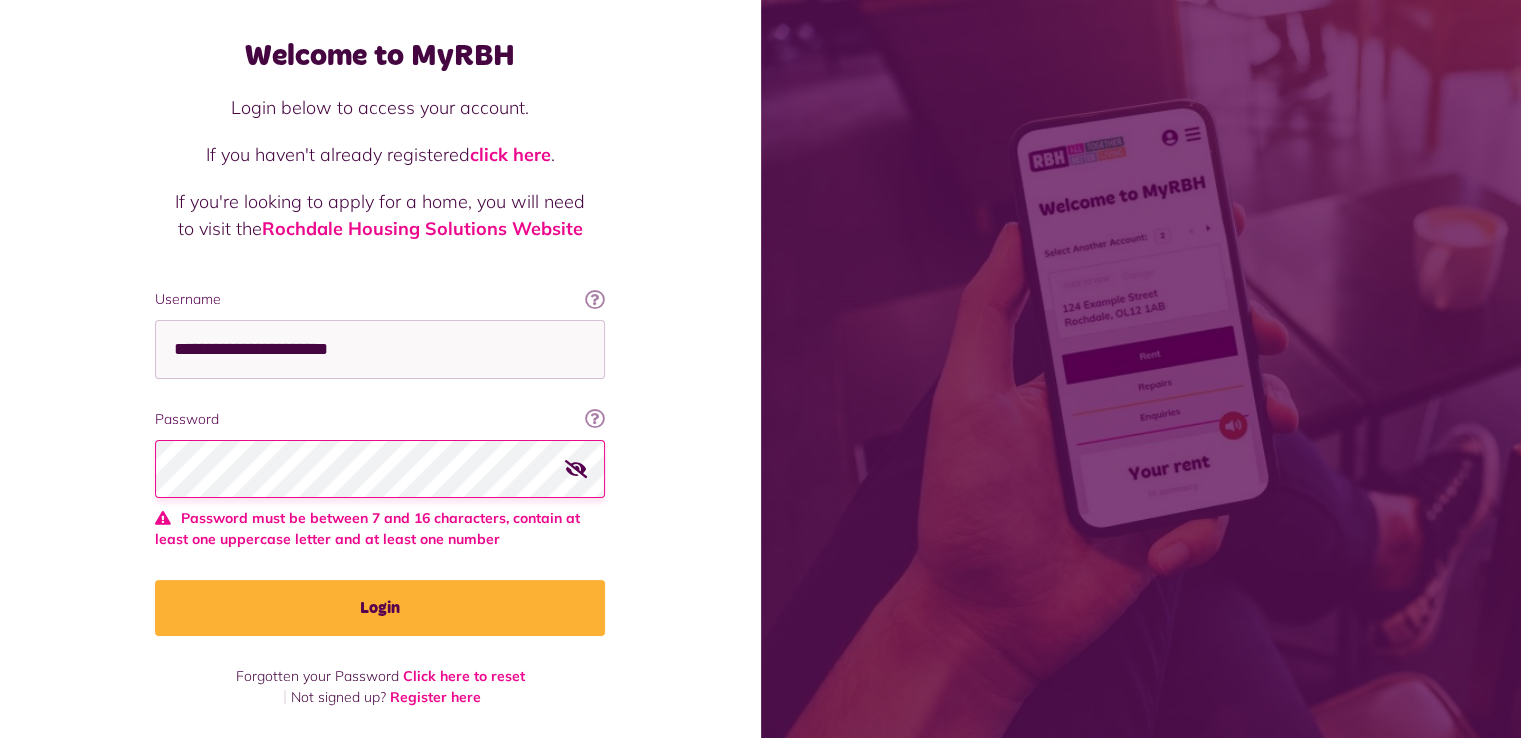 click on "Welcome to MyRBH
Login below to access your account.
If you haven't already registered  click here .
If you're looking to apply for a home, you will need to visit the  Rochdale Housing Solutions Website
Username
This will be the email you used when you originally registered with MyRBH
Ok got it!
Username" at bounding box center [380, 328] 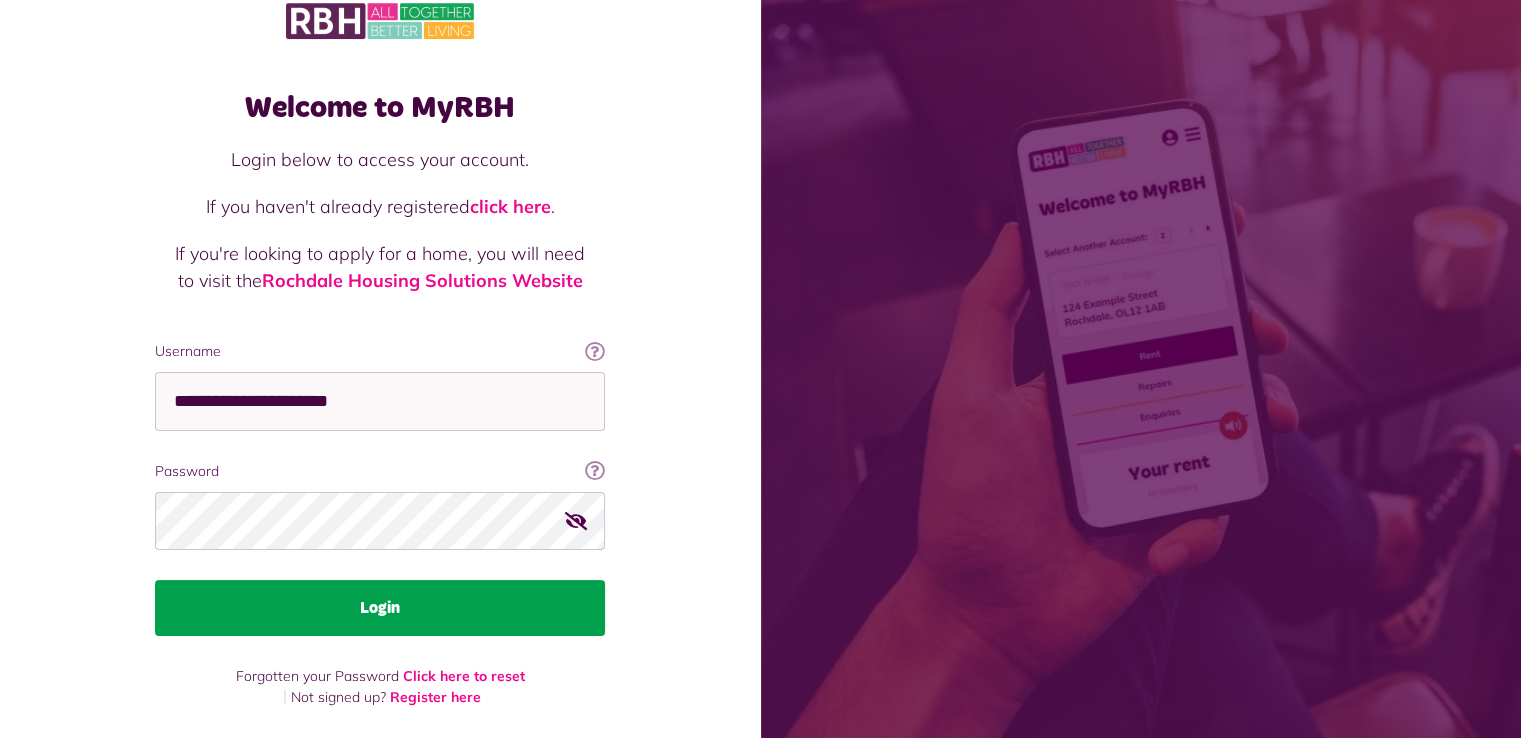 scroll, scrollTop: 30, scrollLeft: 0, axis: vertical 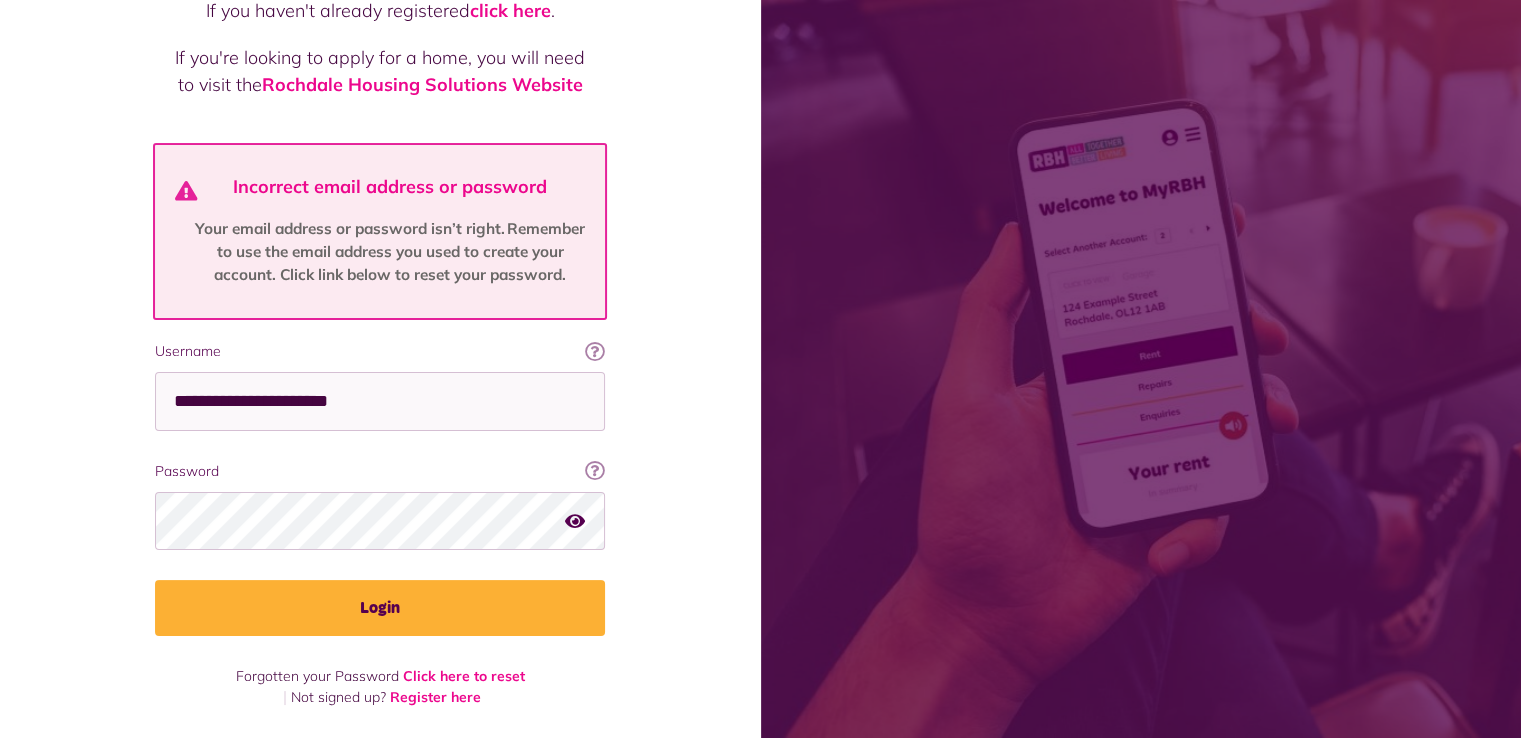 click at bounding box center [575, 521] 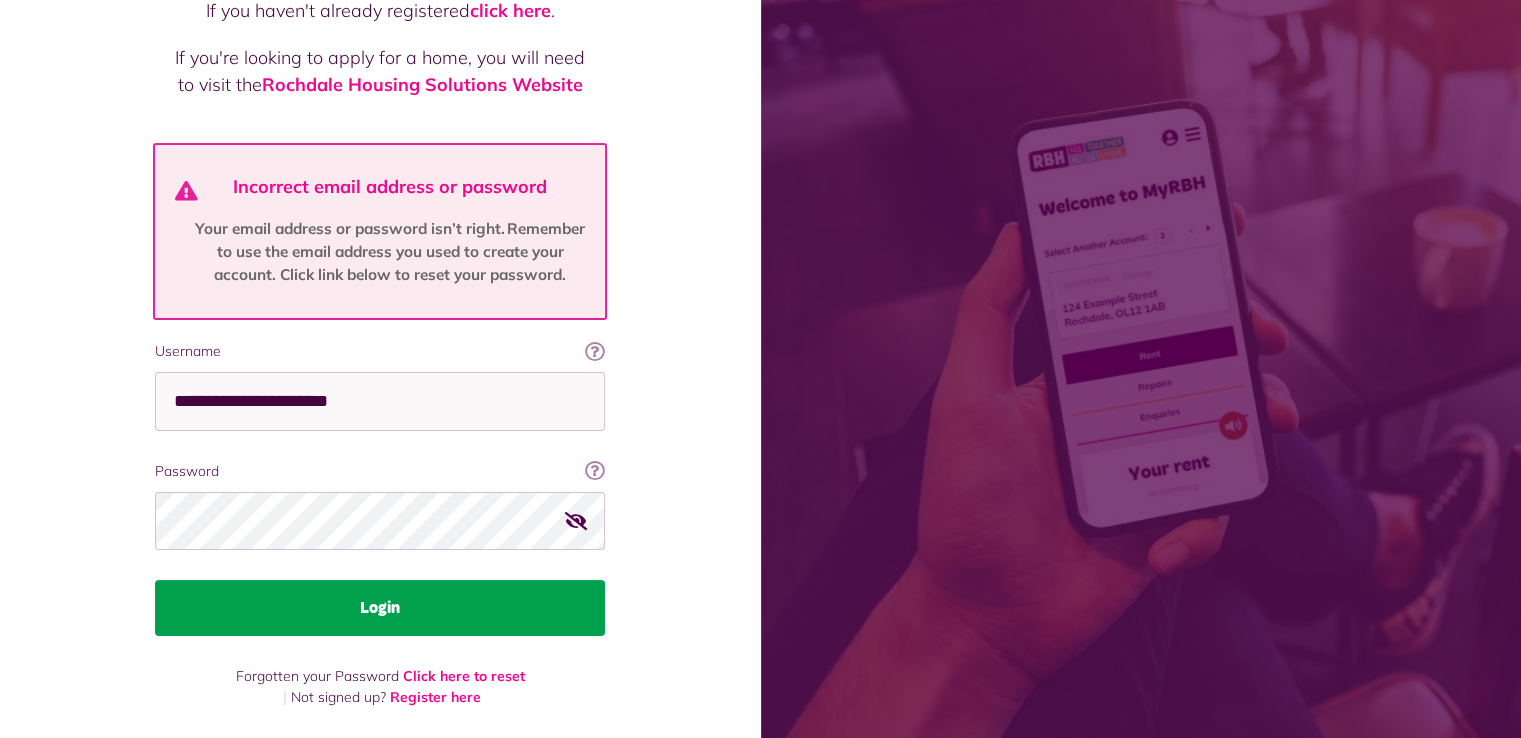 click on "Login" at bounding box center [380, 608] 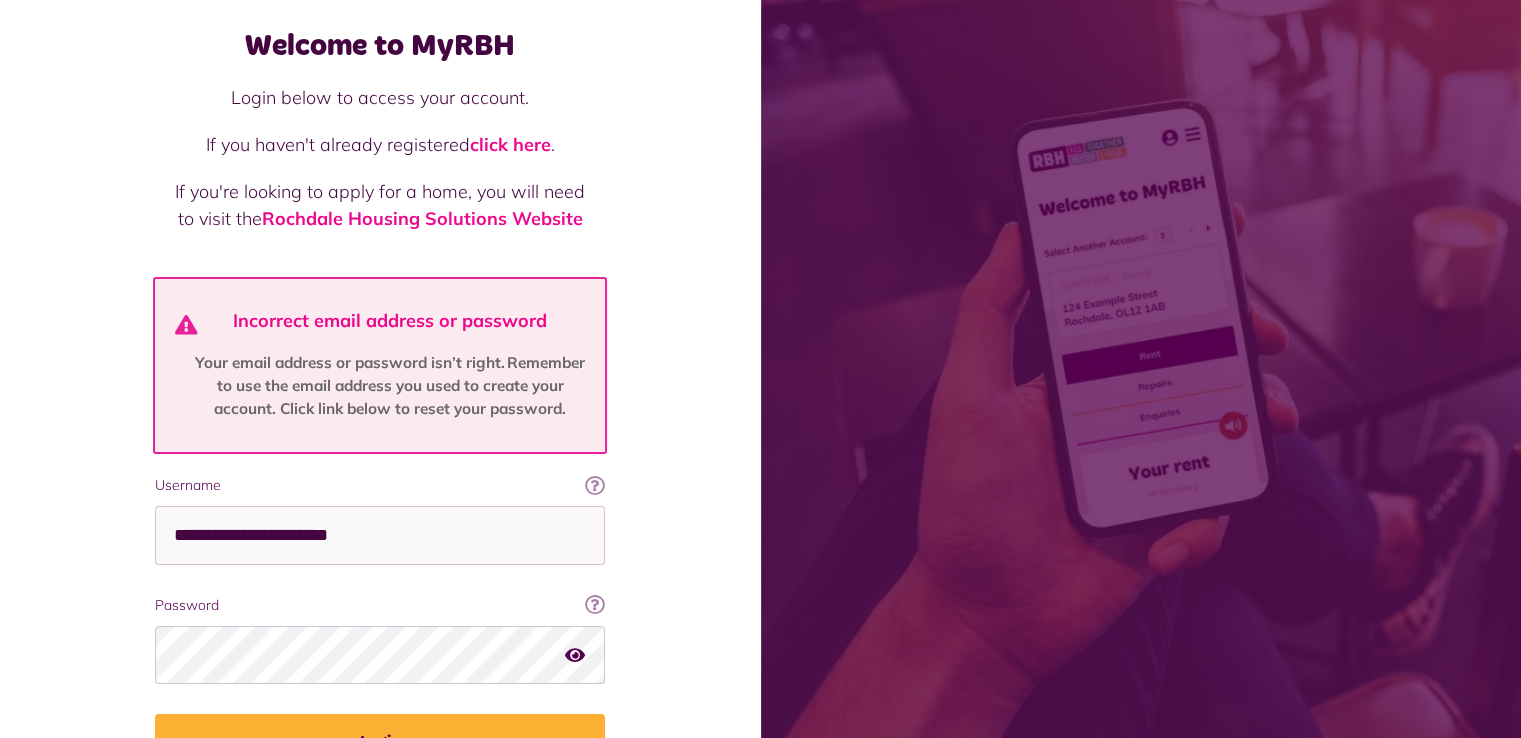 scroll, scrollTop: 200, scrollLeft: 0, axis: vertical 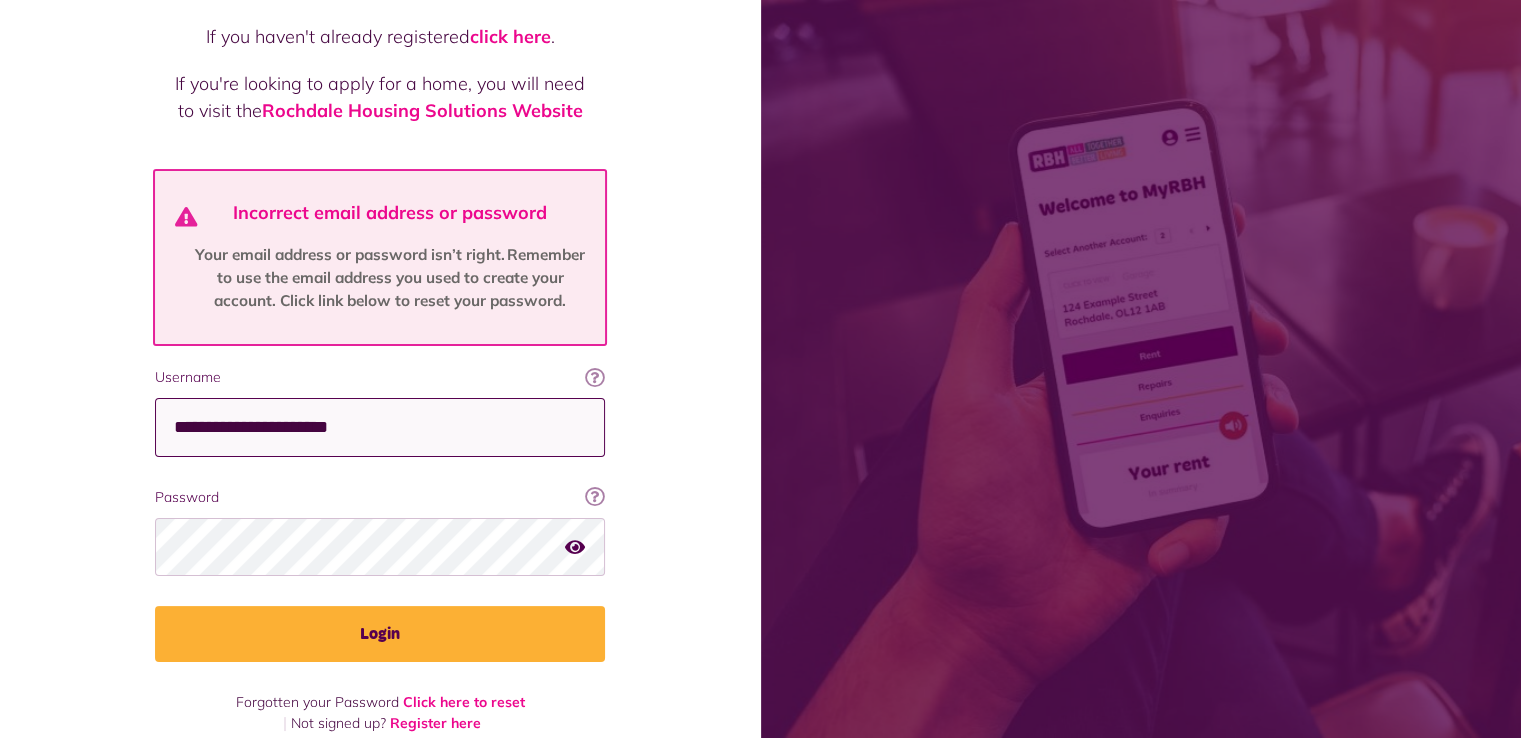 click on "**********" at bounding box center [380, 427] 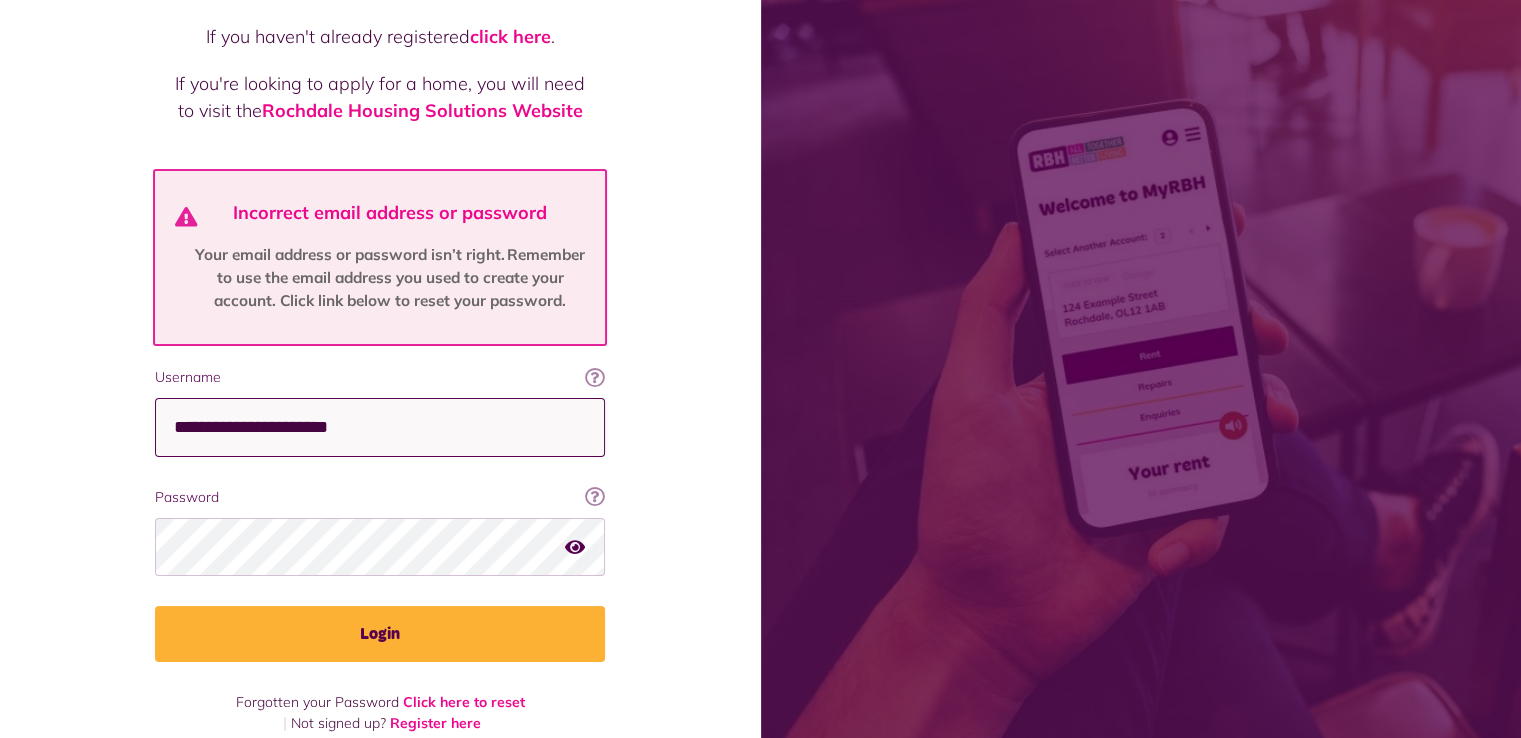 click on "**********" at bounding box center [380, 427] 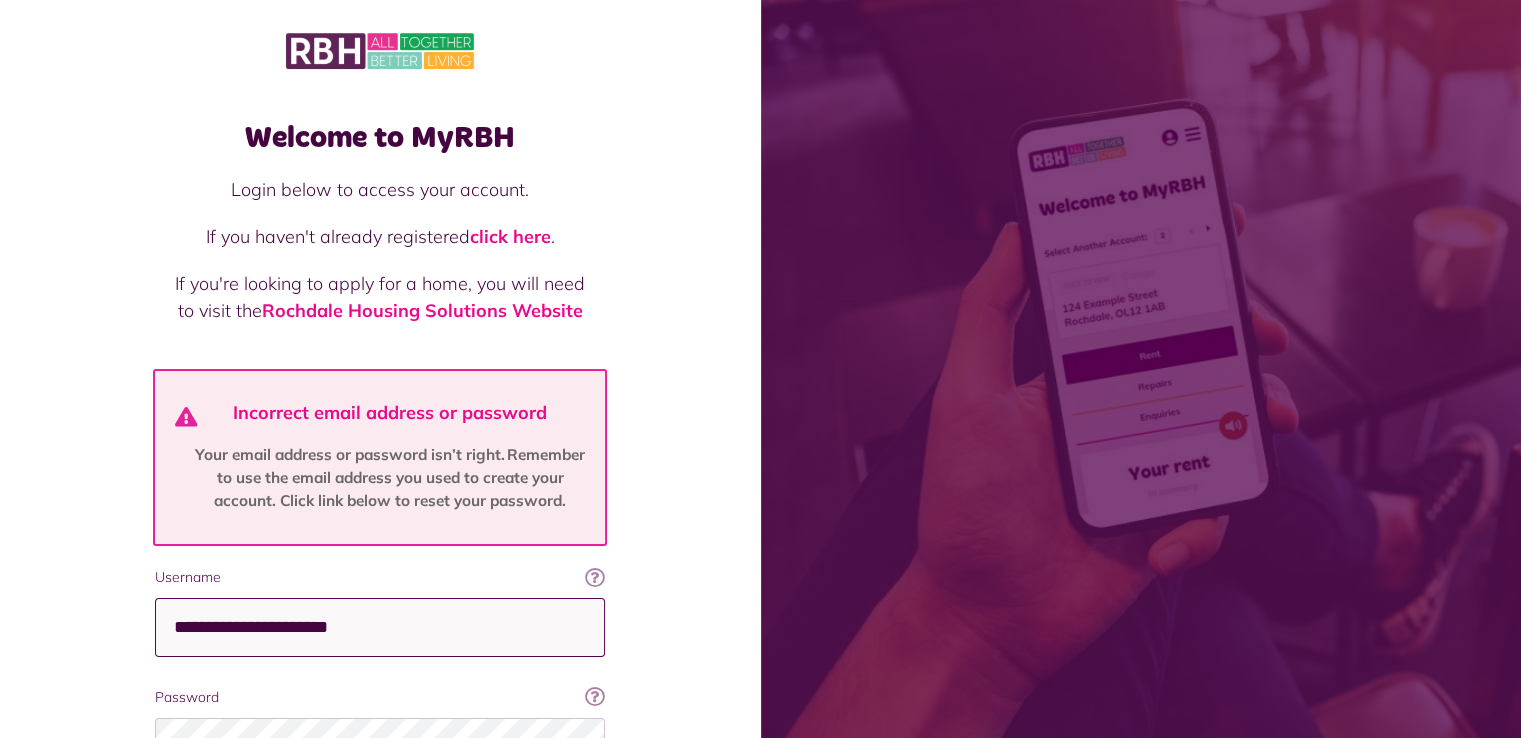 scroll, scrollTop: 226, scrollLeft: 0, axis: vertical 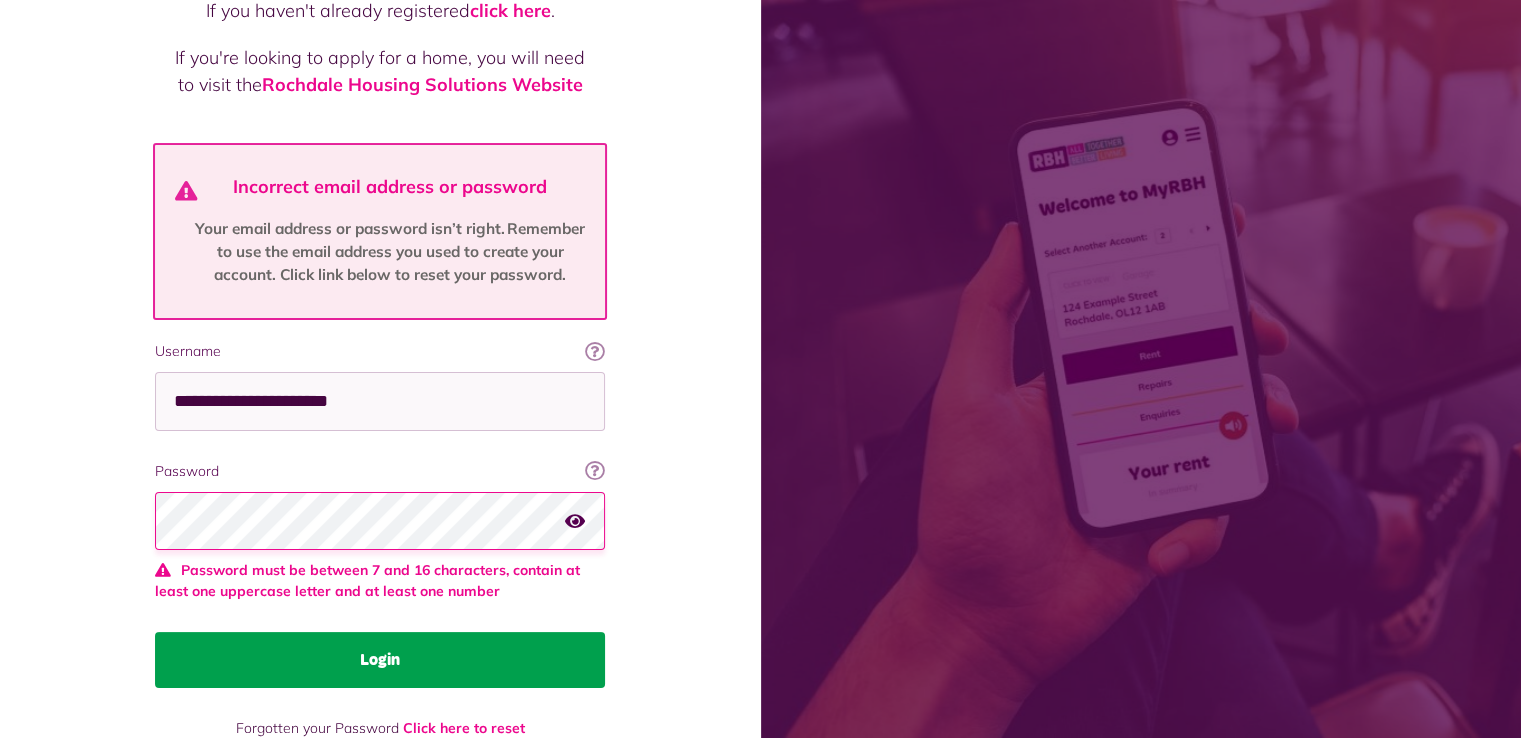 click on "**********" at bounding box center (380, 514) 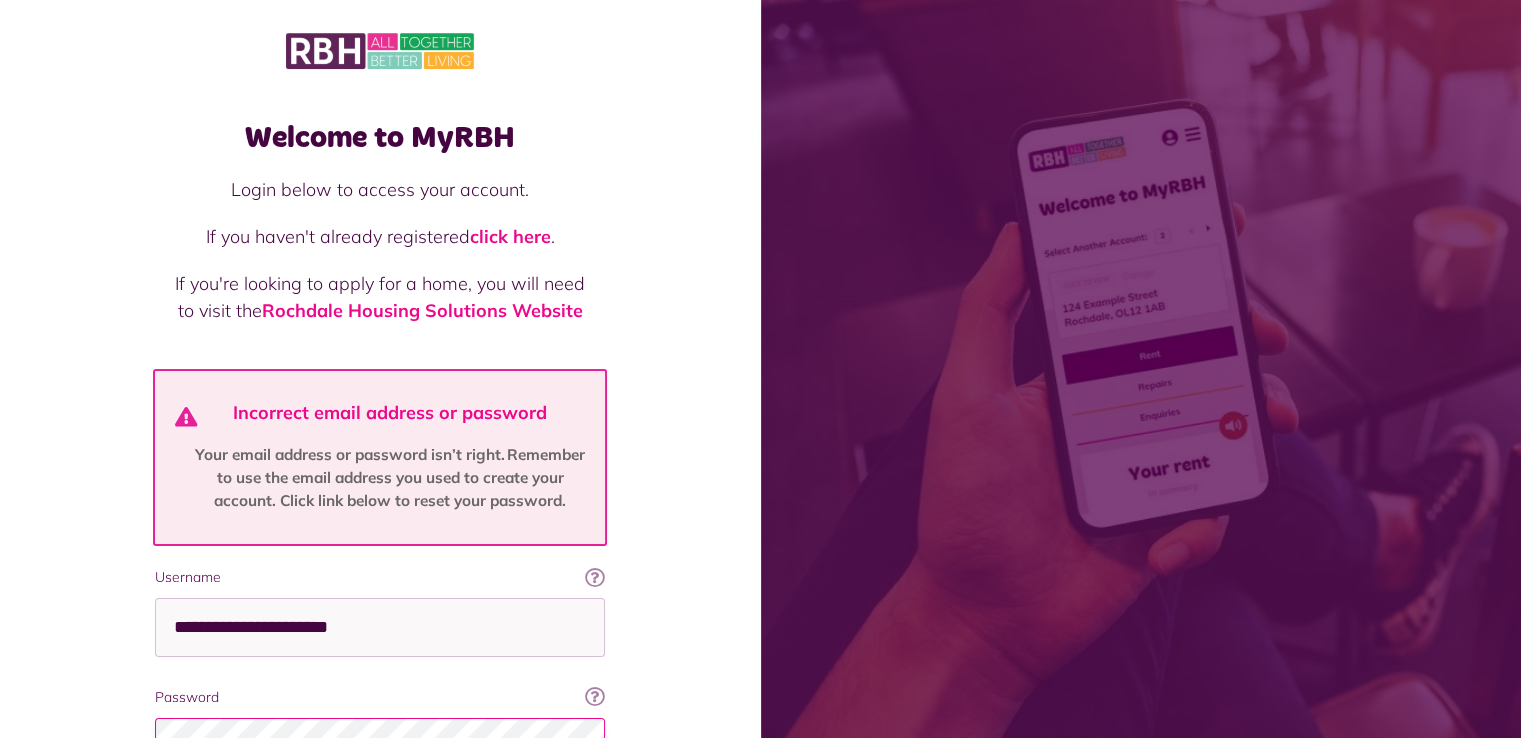 scroll, scrollTop: 0, scrollLeft: 0, axis: both 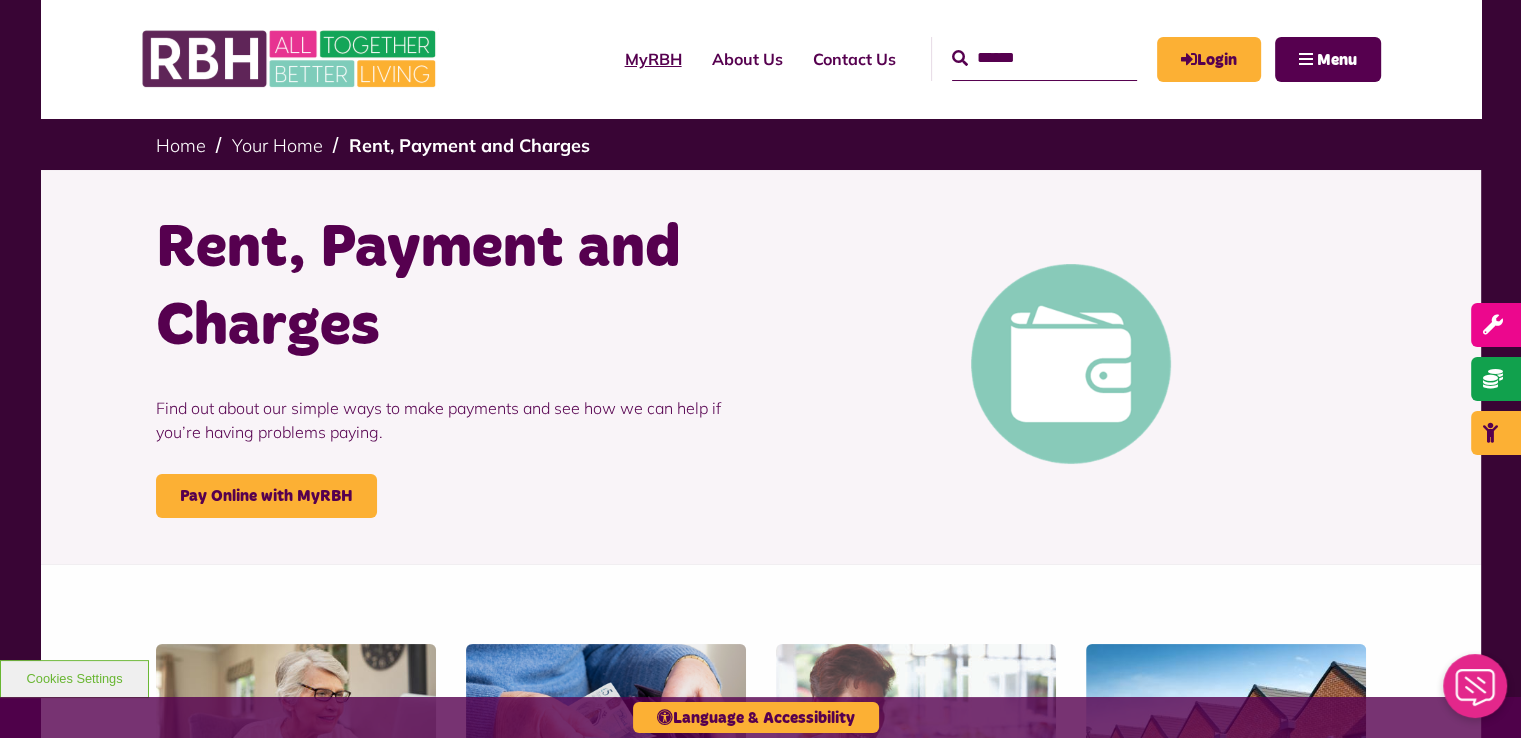 click on "MyRBH" at bounding box center [653, 59] 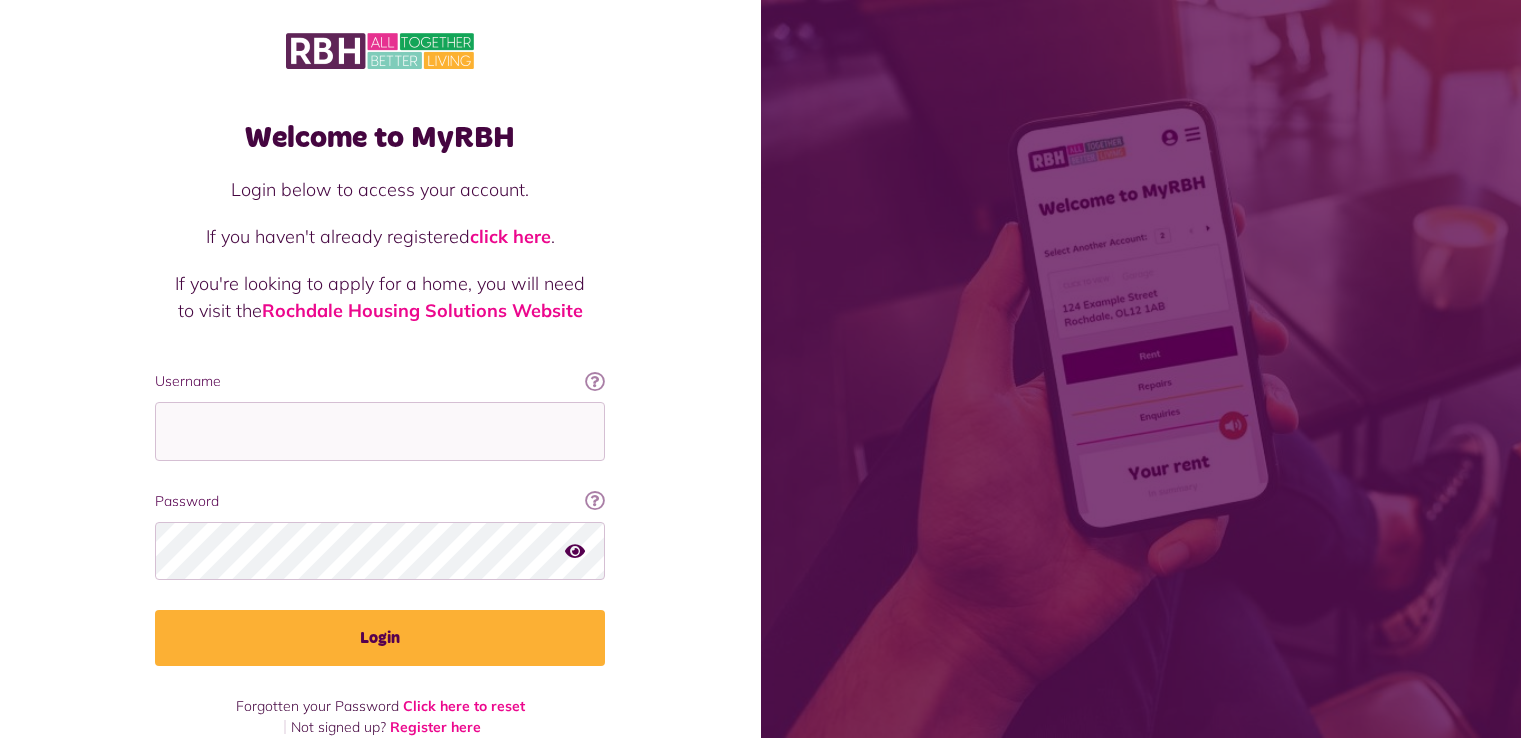 scroll, scrollTop: 0, scrollLeft: 0, axis: both 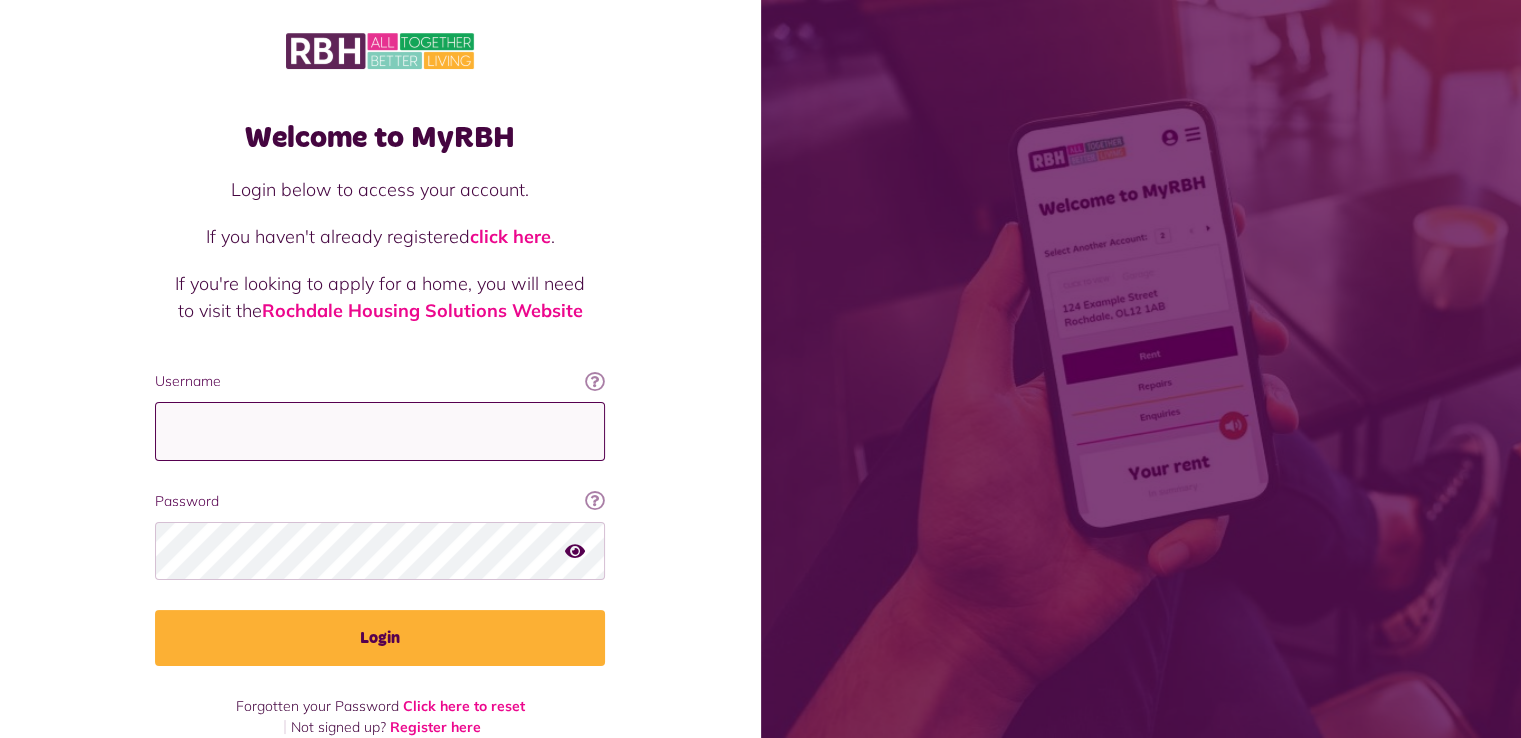click on "Username" at bounding box center (380, 431) 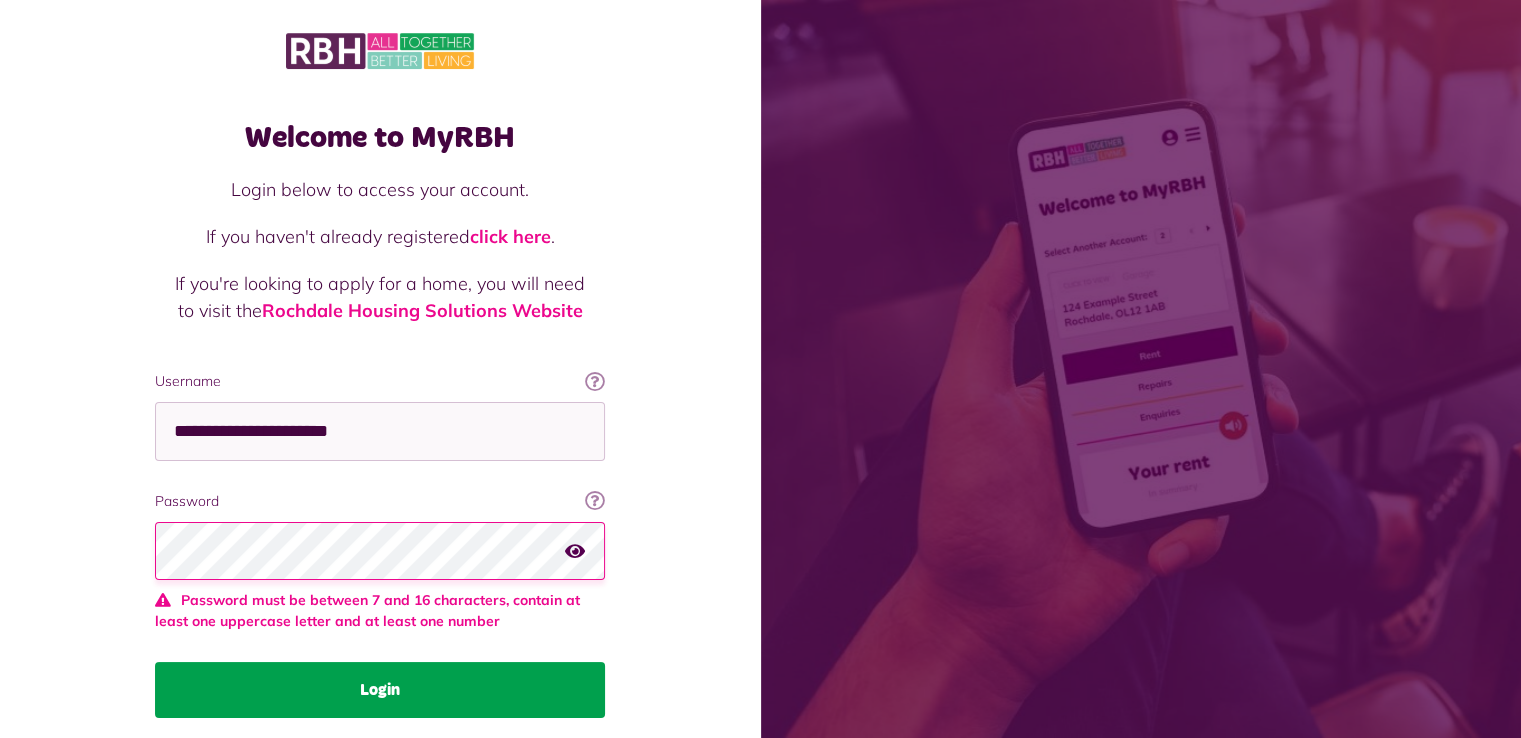 click on "**********" at bounding box center [380, 544] 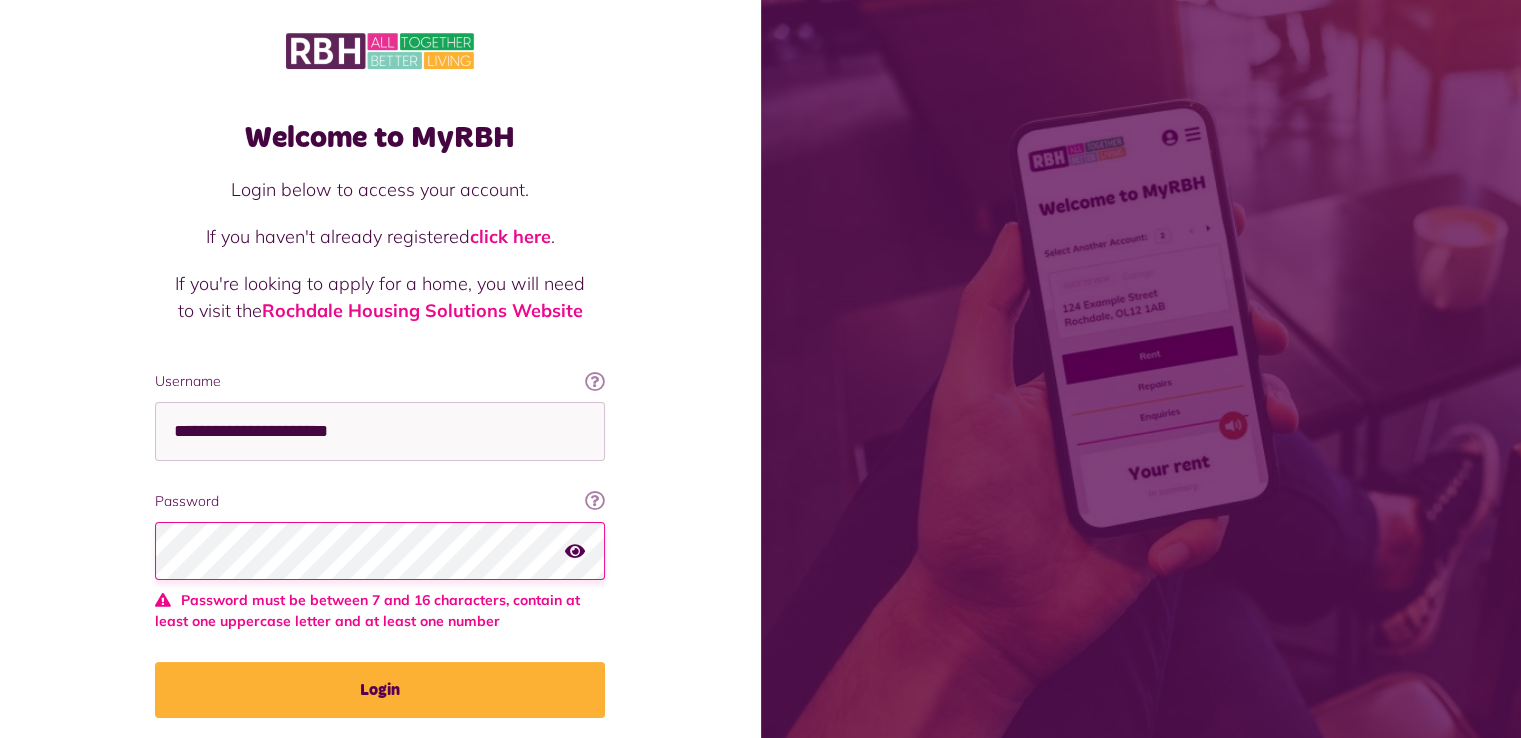 click on "Welcome to MyRBH
Login below to access your account.
If you haven't already registered  click here .
If you're looking to apply for a home, you will need to visit the  Rochdale Housing Solutions Website
Username
This will be the email you used when you originally registered with MyRBH
Ok got it!
Username" at bounding box center (380, 410) 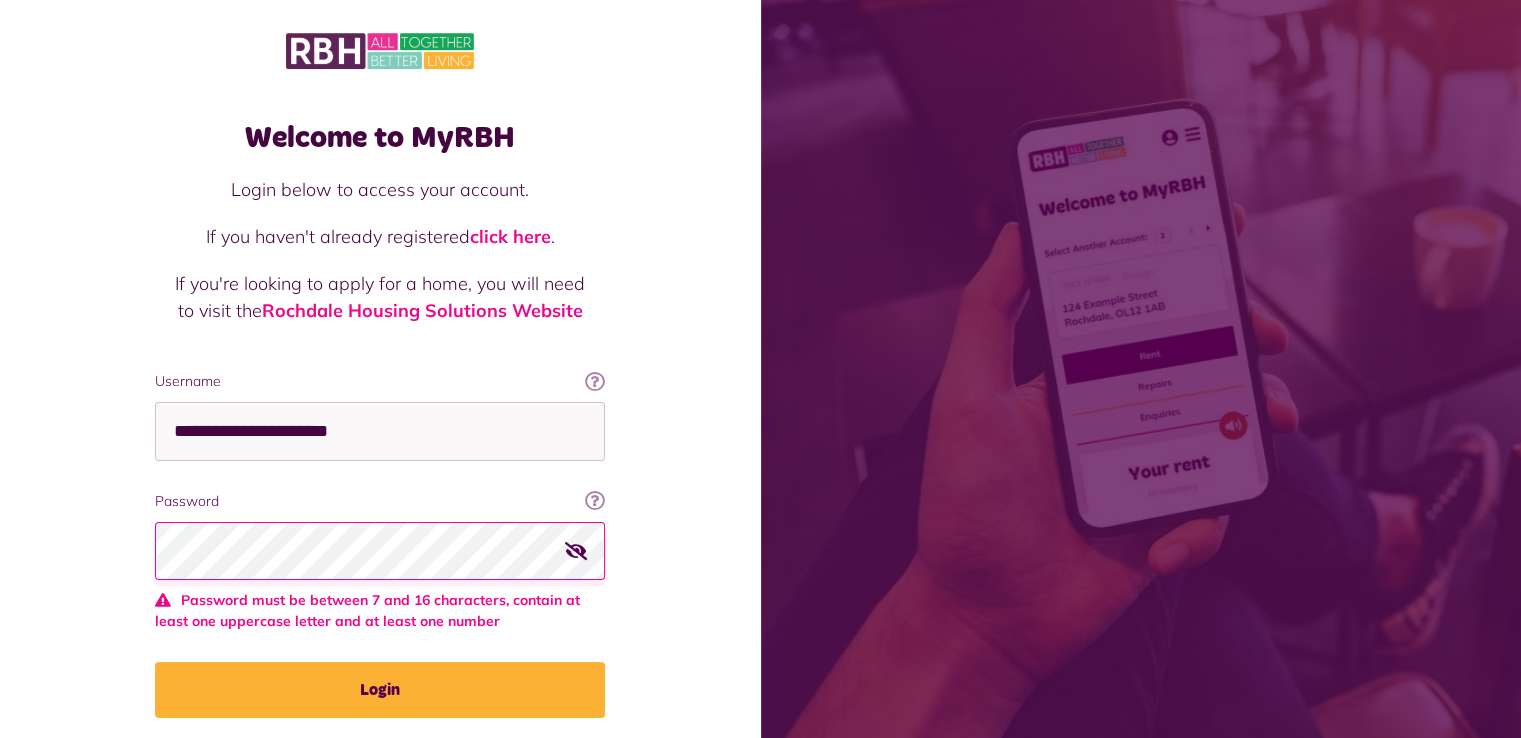 click at bounding box center (576, 550) 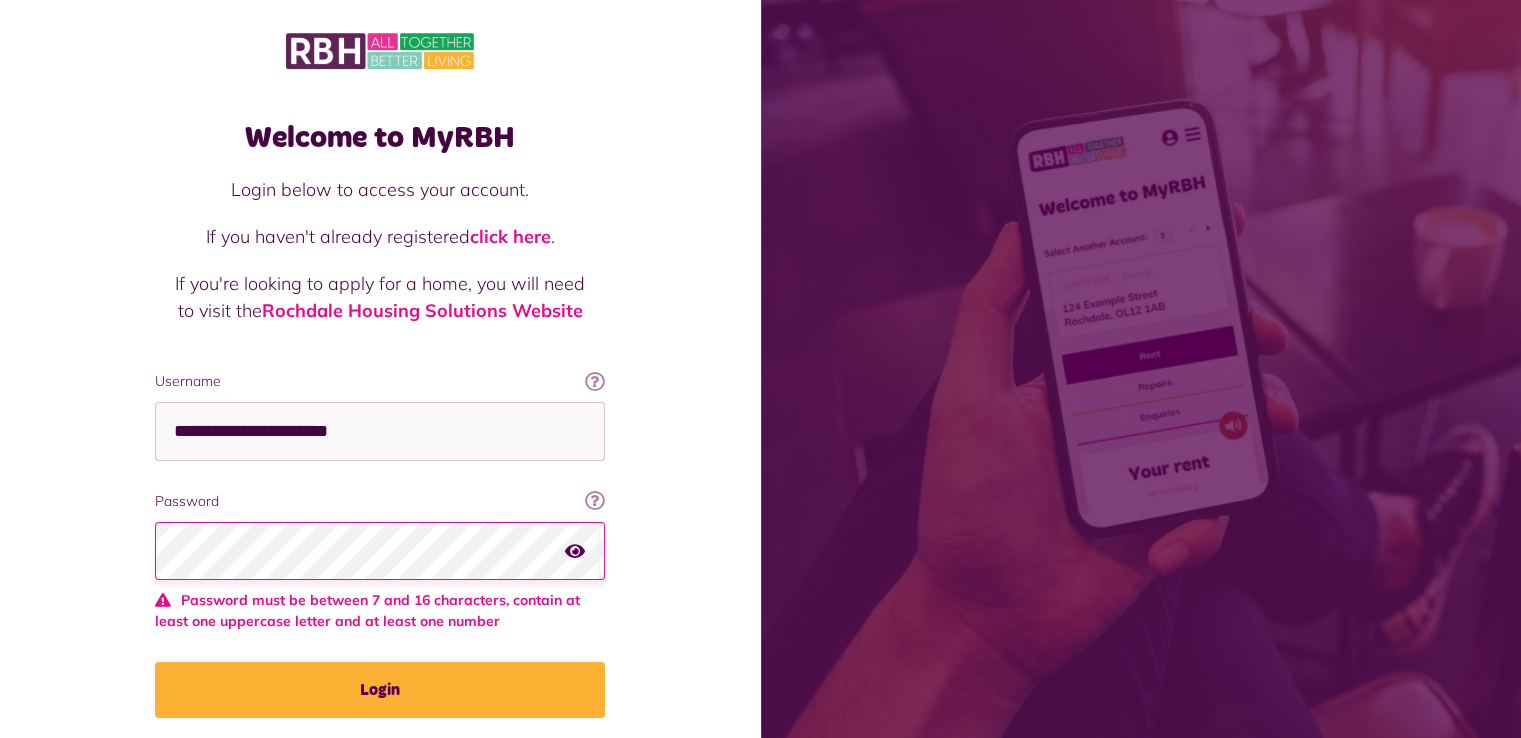 click at bounding box center (575, 550) 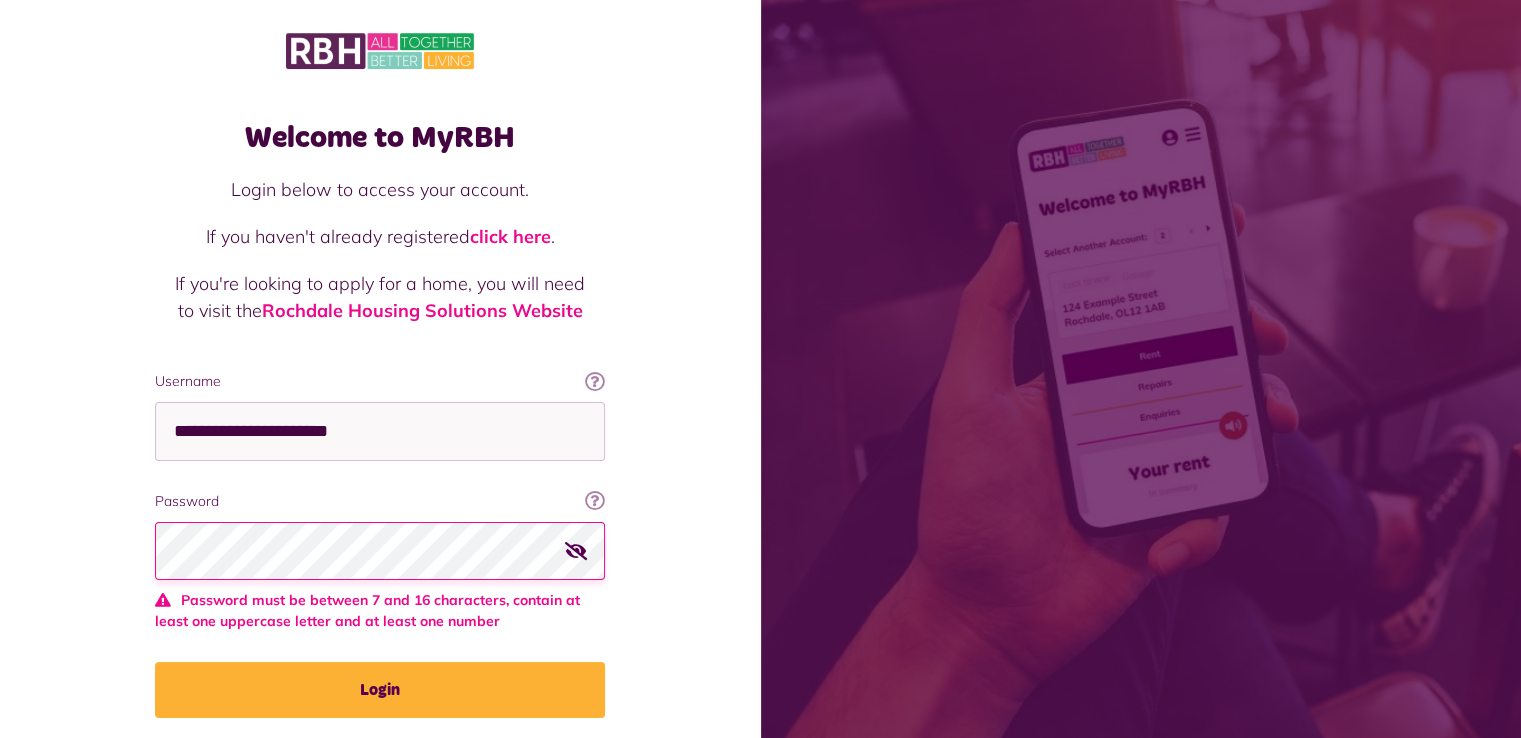 click on "Welcome to MyRBH
Login below to access your account.
If you haven't already registered  click here .
If you're looking to apply for a home, you will need to visit the  Rochdale Housing Solutions Website
Username
This will be the email you used when you originally registered with MyRBH
Ok got it!
Username" at bounding box center [380, 410] 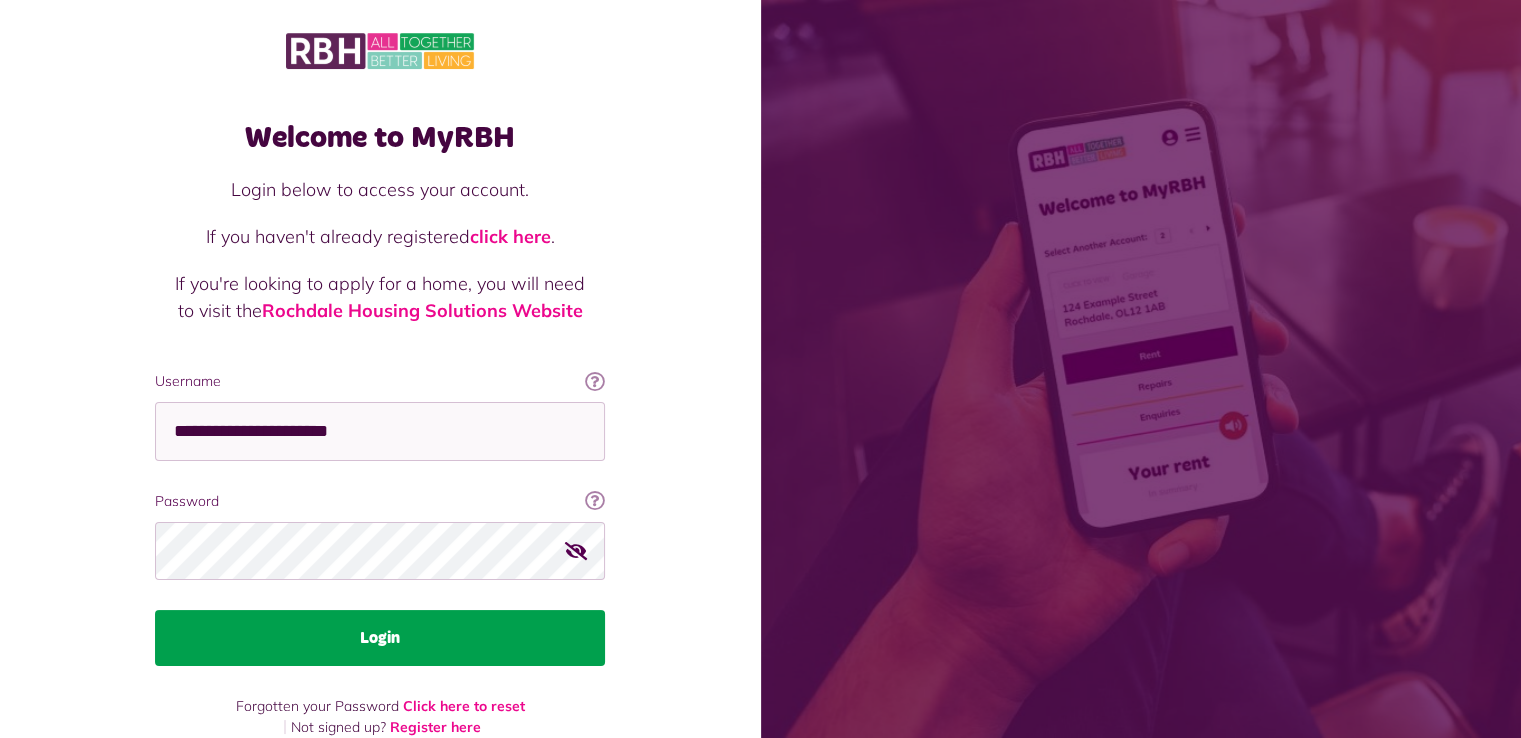 click on "Login" at bounding box center (380, 638) 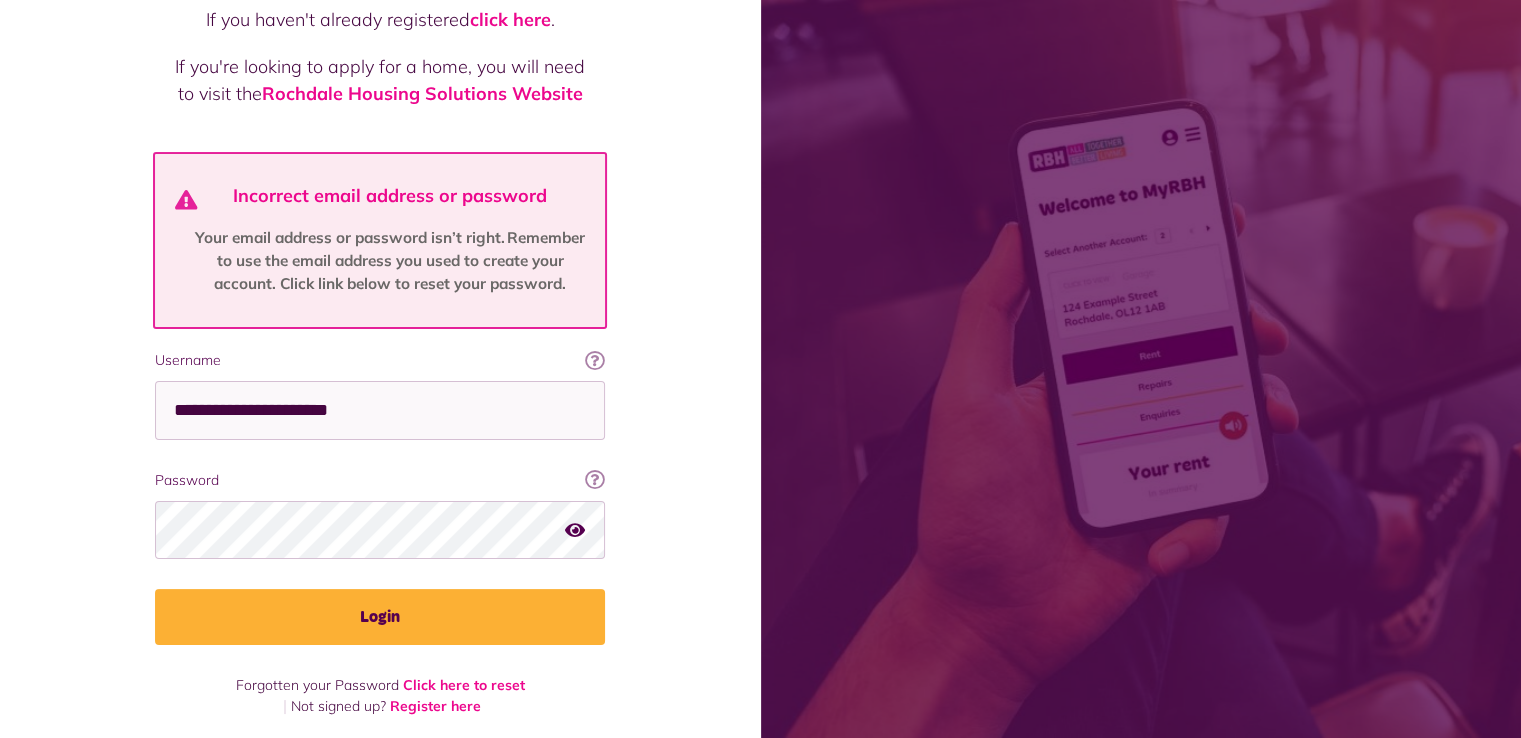 scroll, scrollTop: 226, scrollLeft: 0, axis: vertical 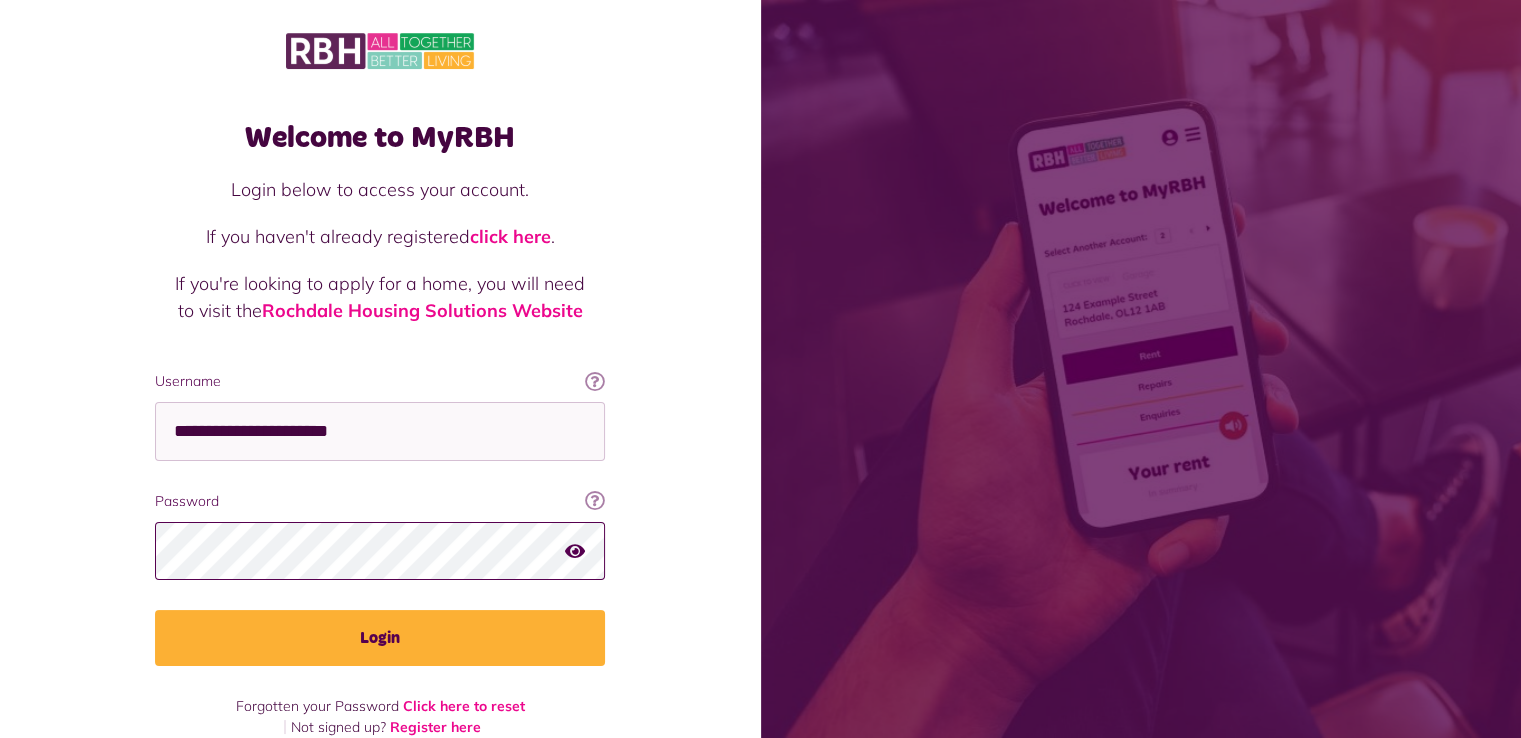 click on "Login" at bounding box center (380, 638) 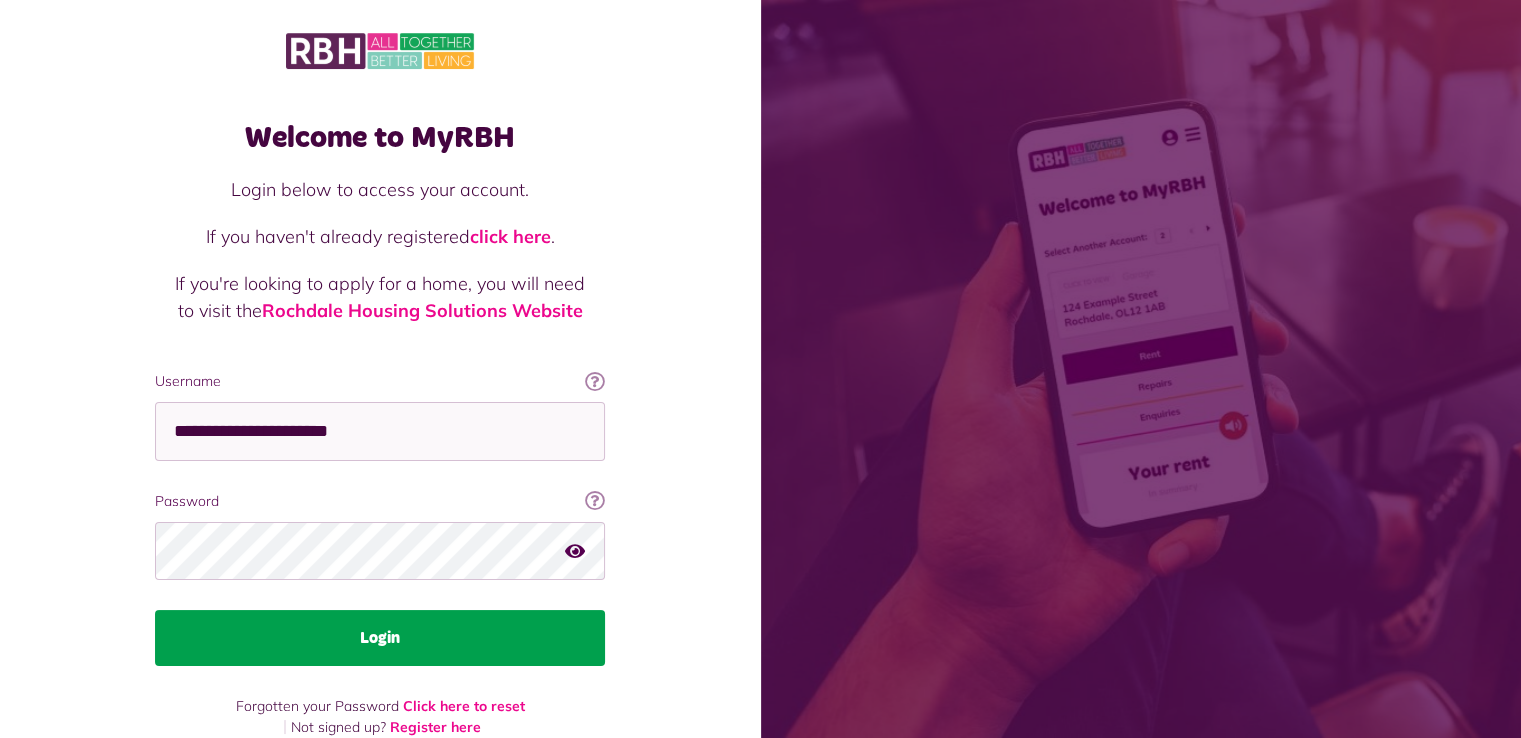 click on "Login" at bounding box center (380, 638) 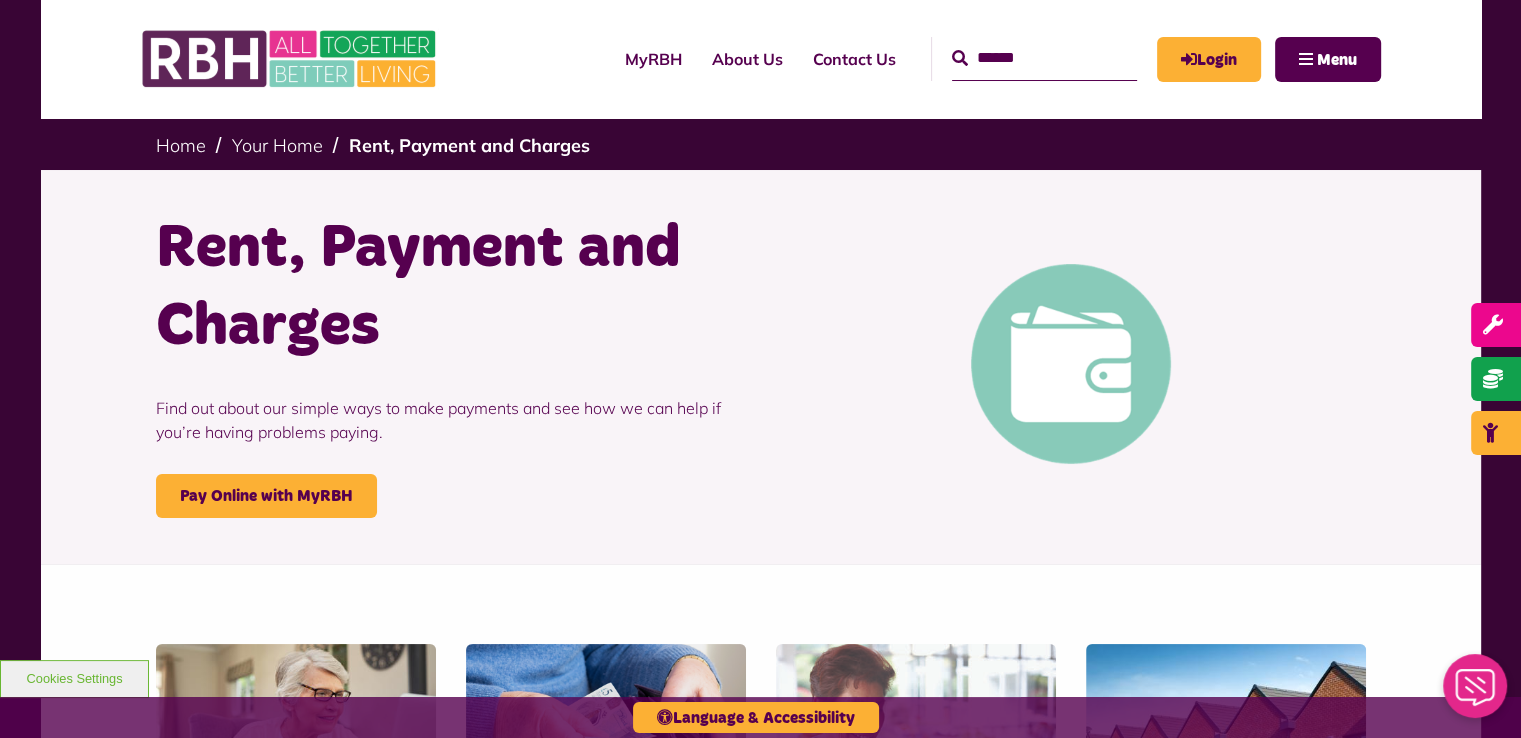 scroll, scrollTop: 0, scrollLeft: 0, axis: both 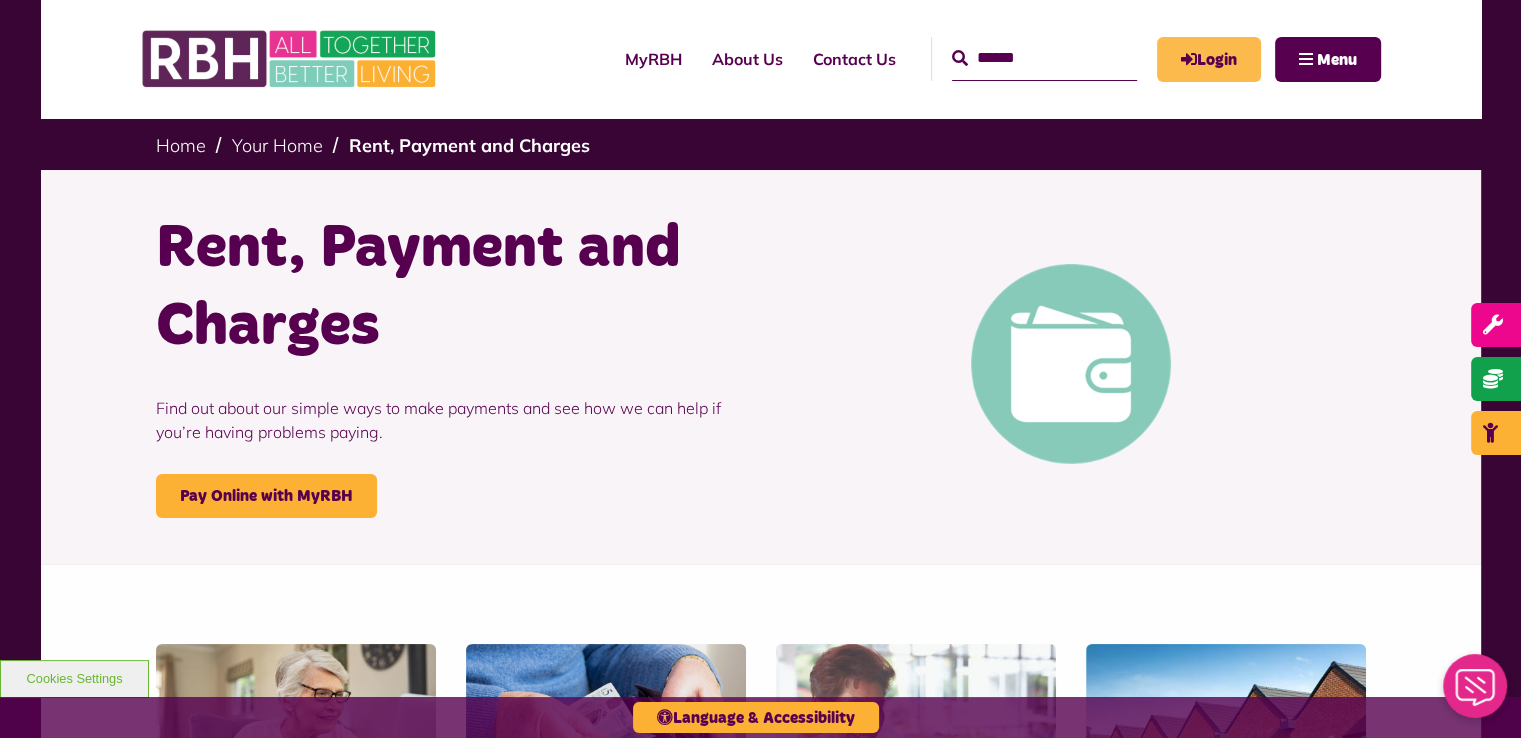 click on "Login" at bounding box center [1209, 59] 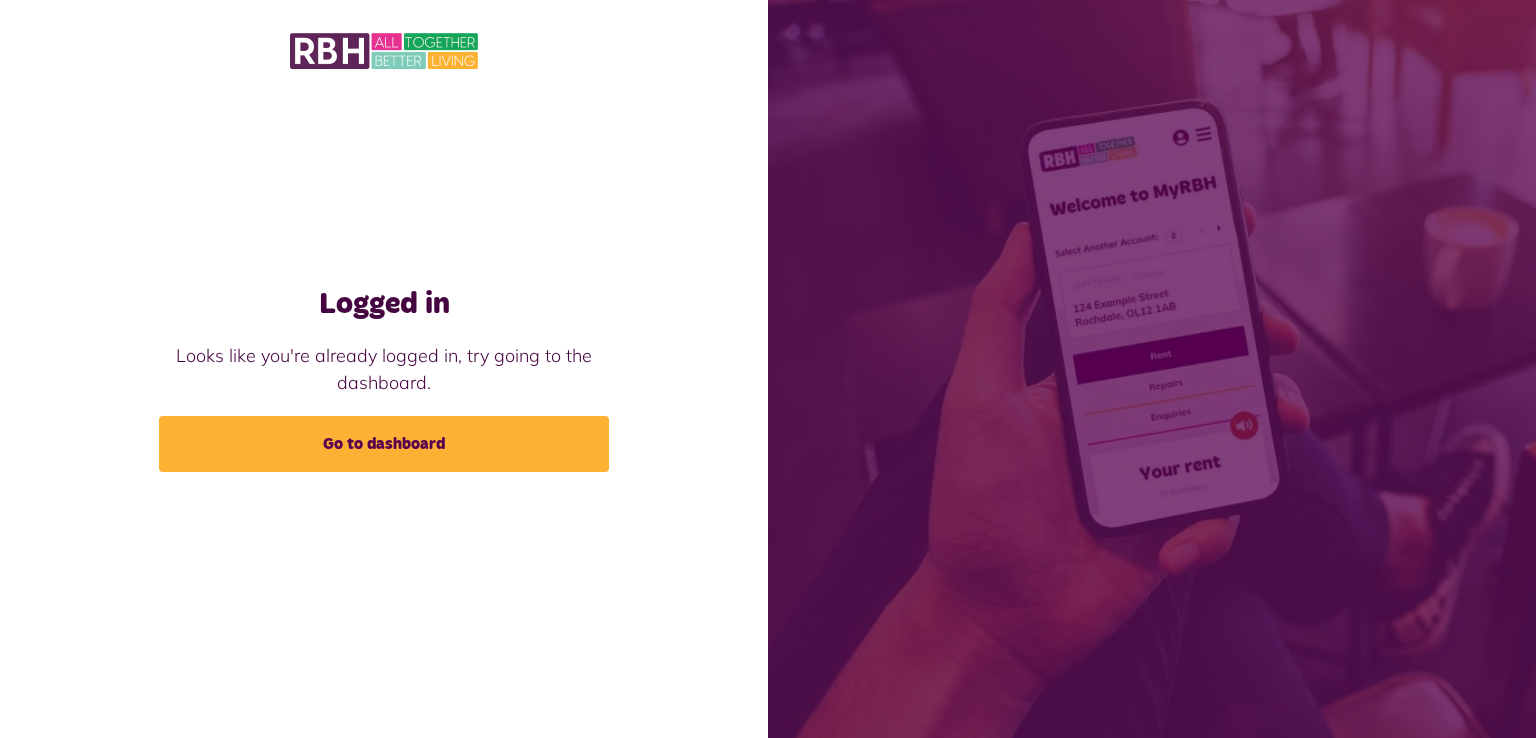 scroll, scrollTop: 0, scrollLeft: 0, axis: both 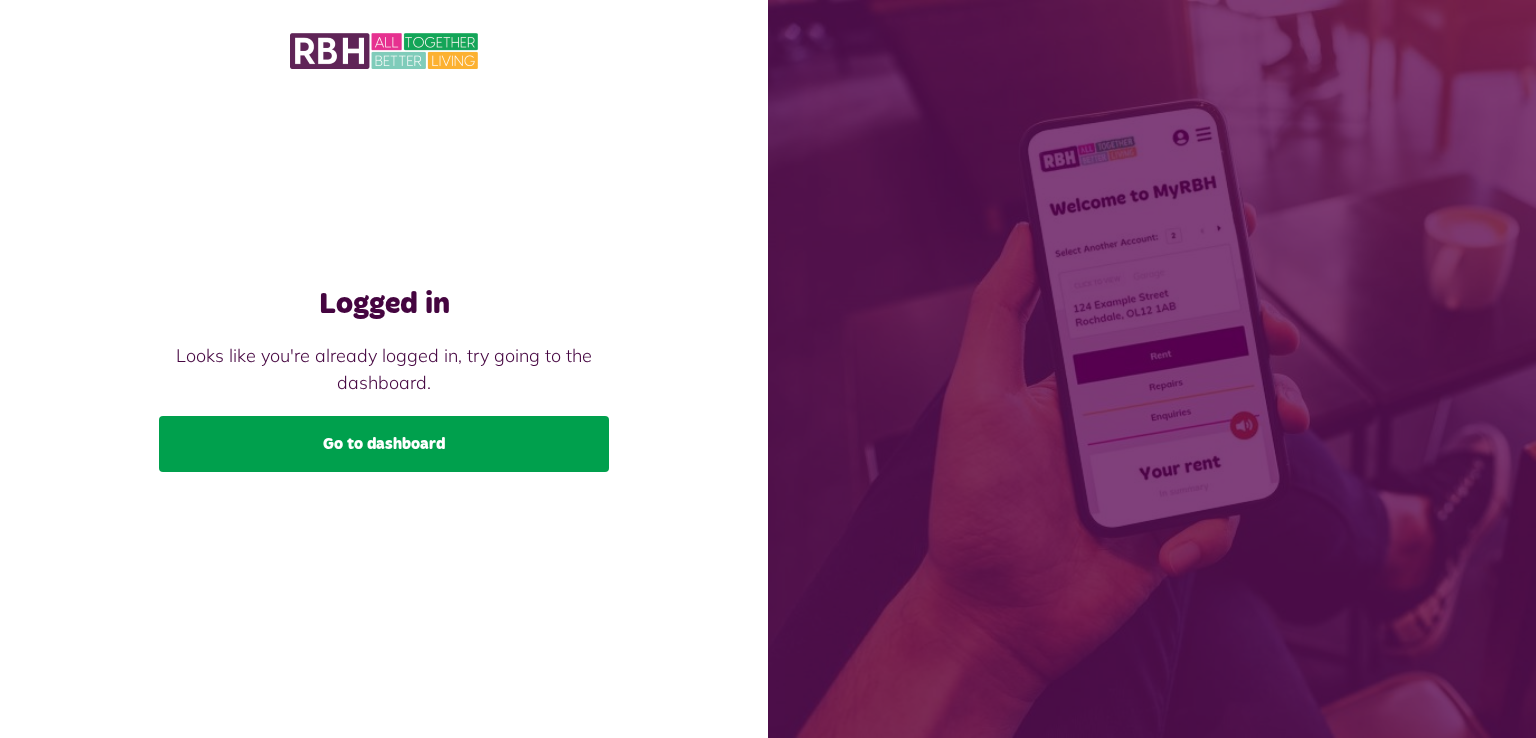 click on "Go to dashboard" at bounding box center (384, 444) 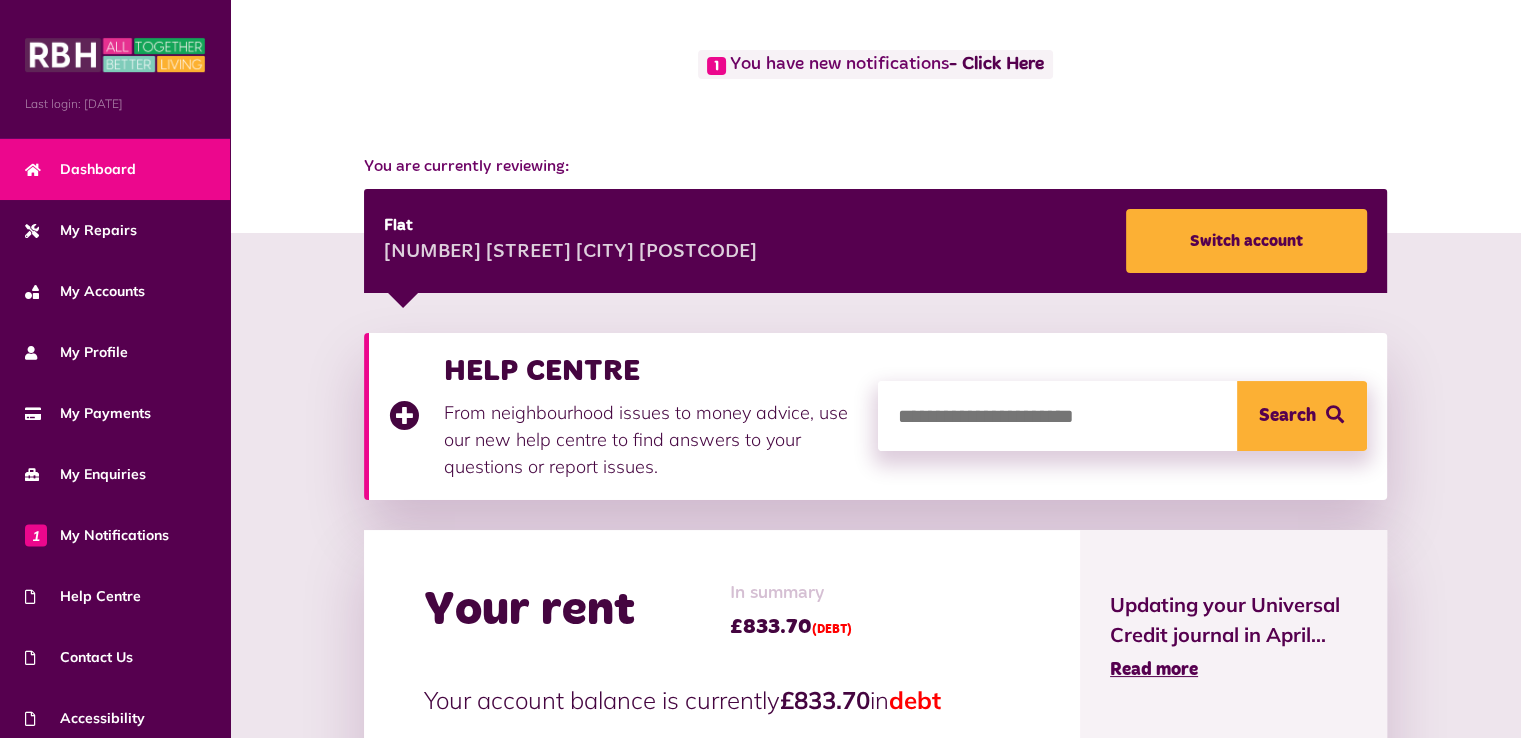 scroll, scrollTop: 400, scrollLeft: 0, axis: vertical 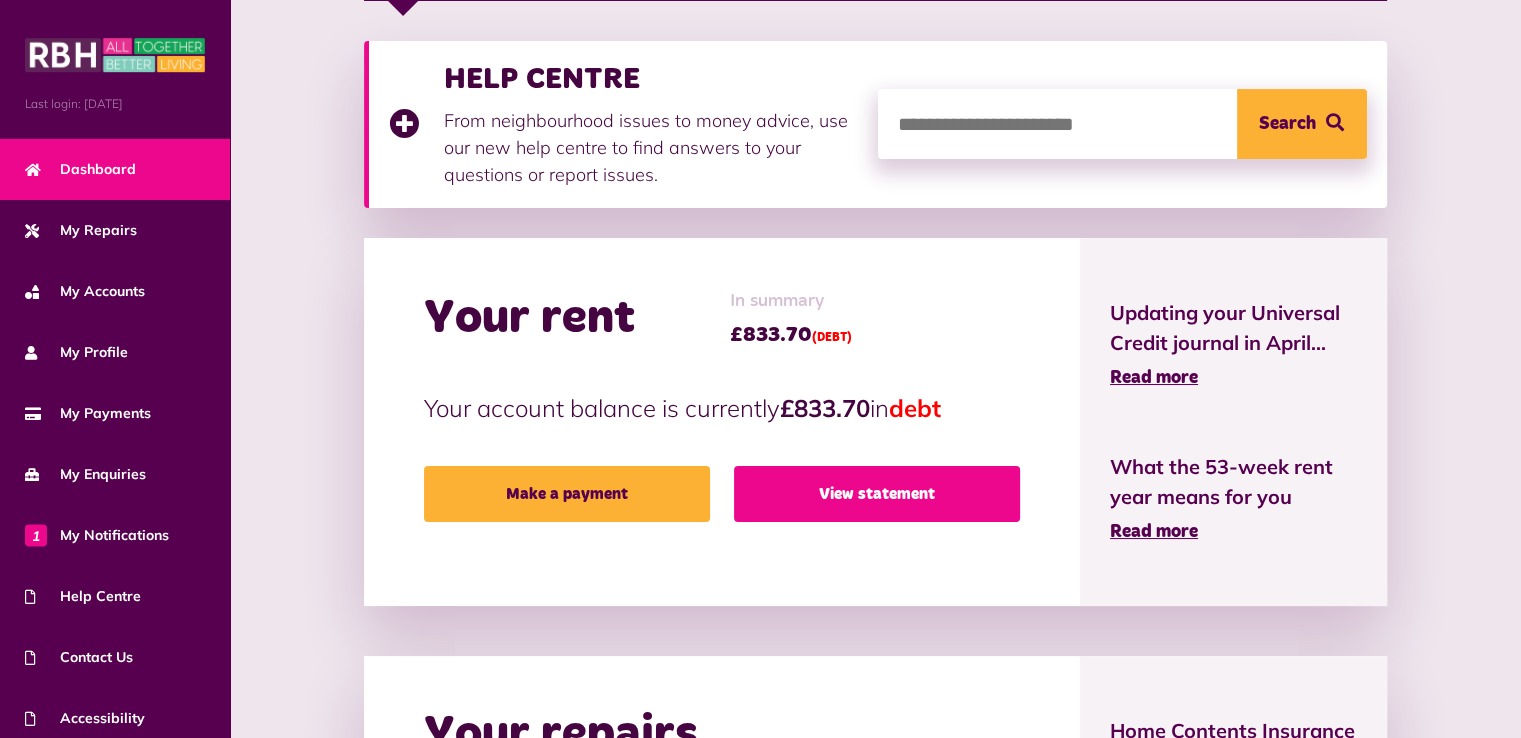 click on "View statement" at bounding box center [877, 494] 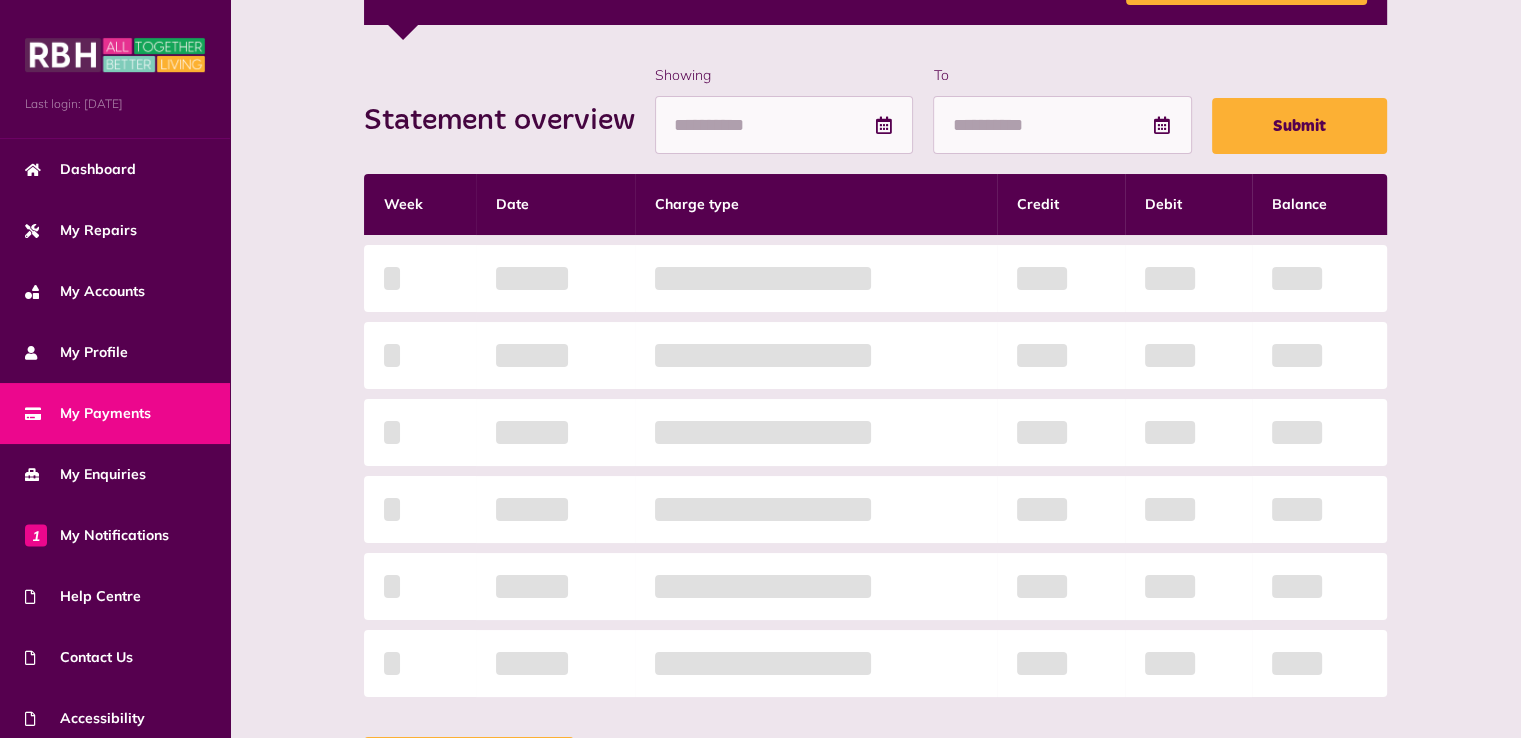 scroll, scrollTop: 400, scrollLeft: 0, axis: vertical 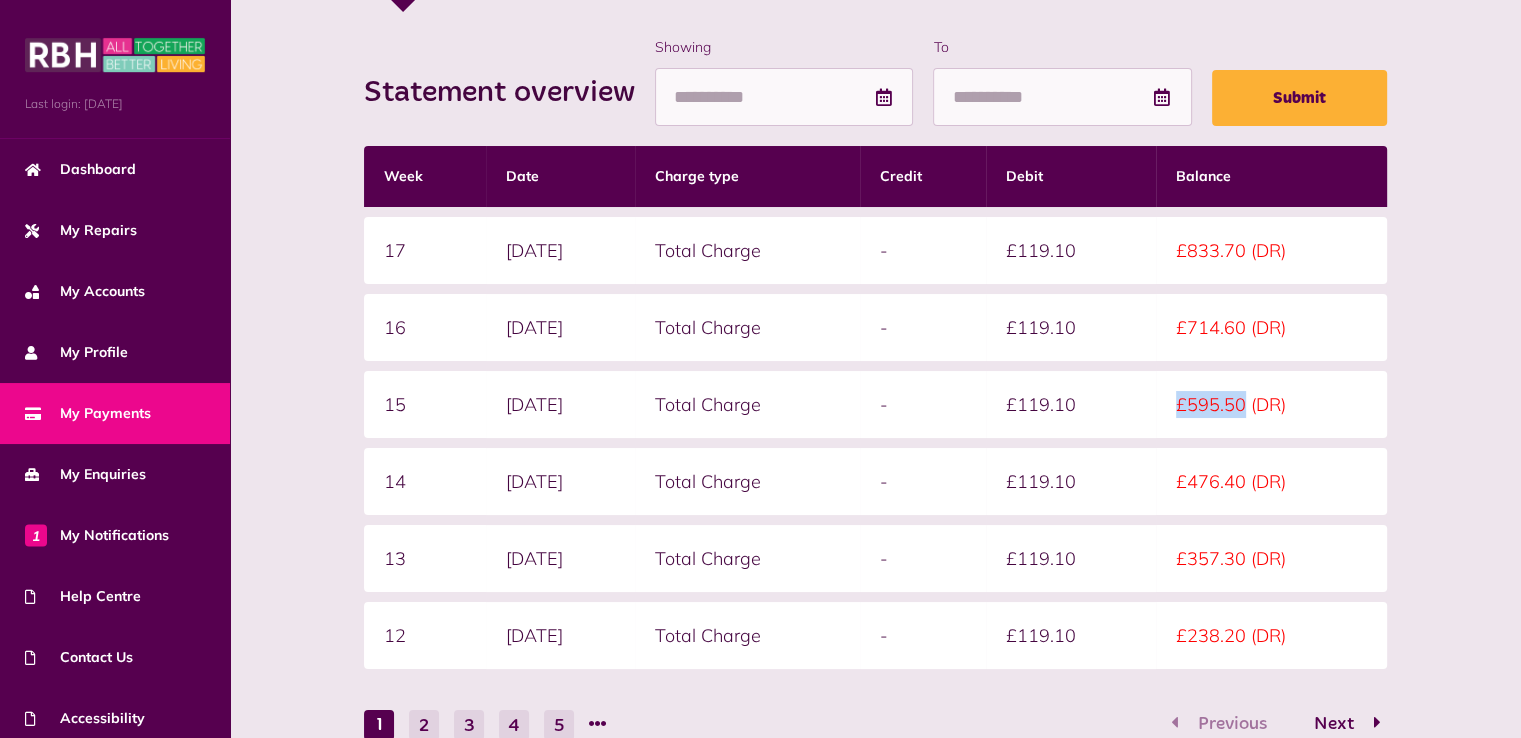 drag, startPoint x: 1185, startPoint y: 401, endPoint x: 1251, endPoint y: 408, distance: 66.37017 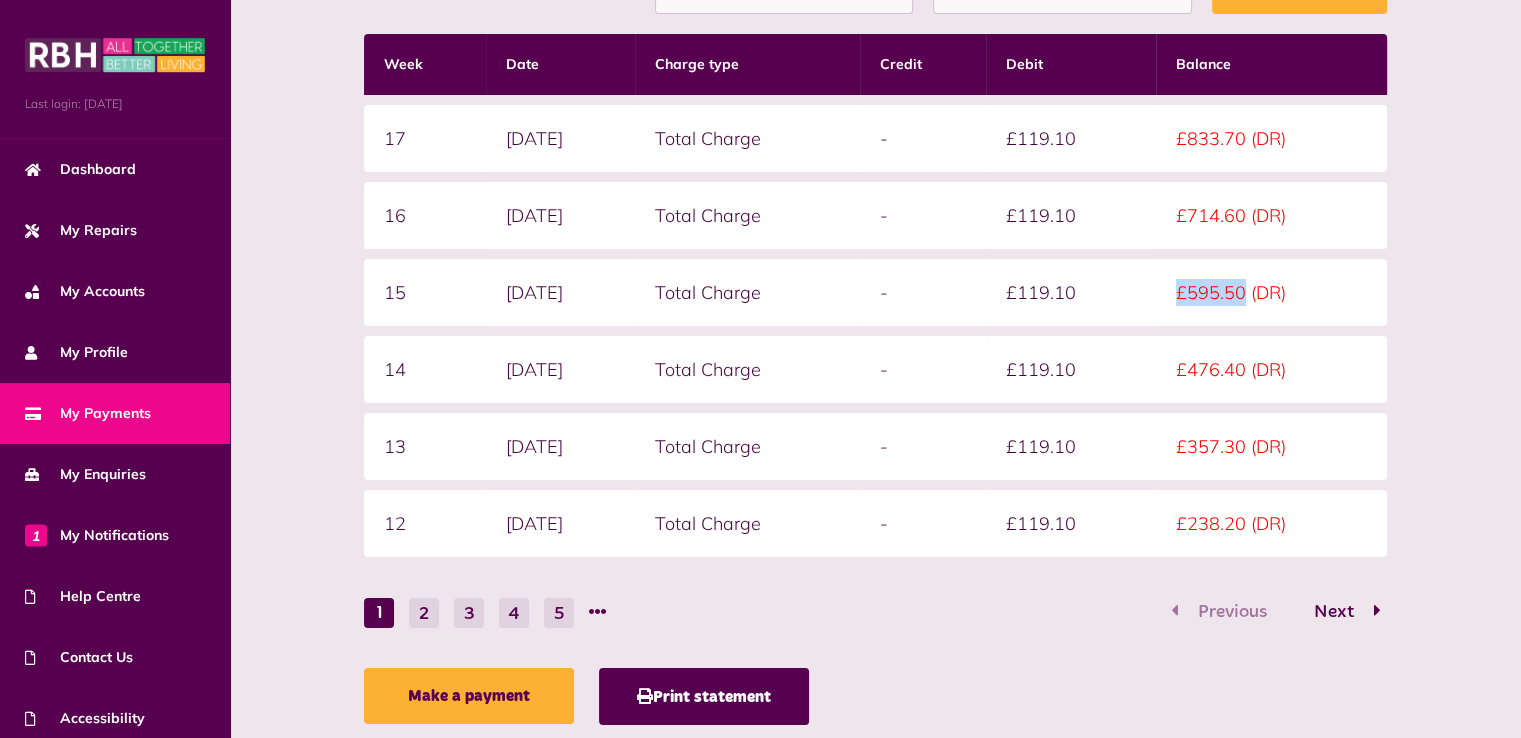 scroll, scrollTop: 565, scrollLeft: 0, axis: vertical 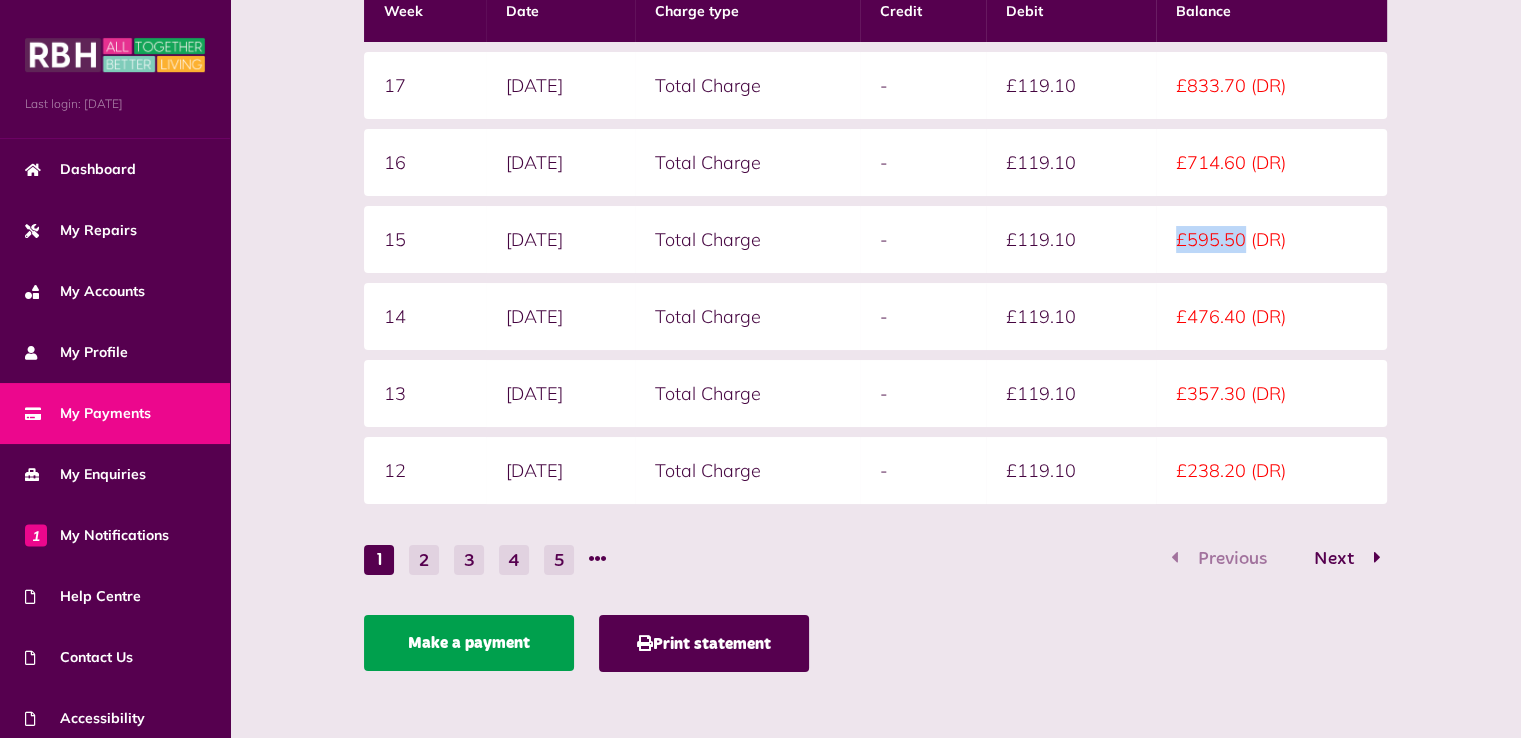 click on "Make a payment" at bounding box center [469, 643] 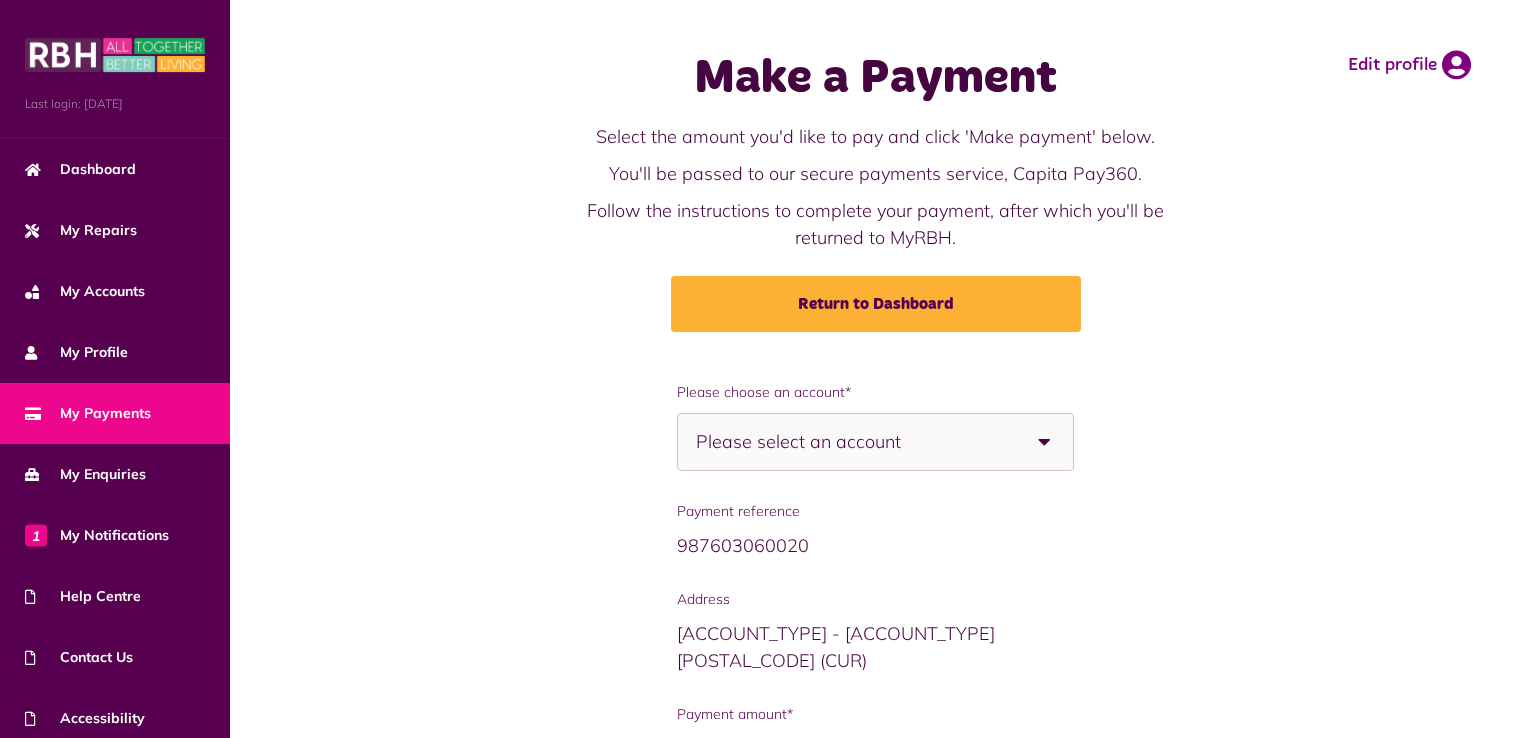 scroll, scrollTop: 0, scrollLeft: 0, axis: both 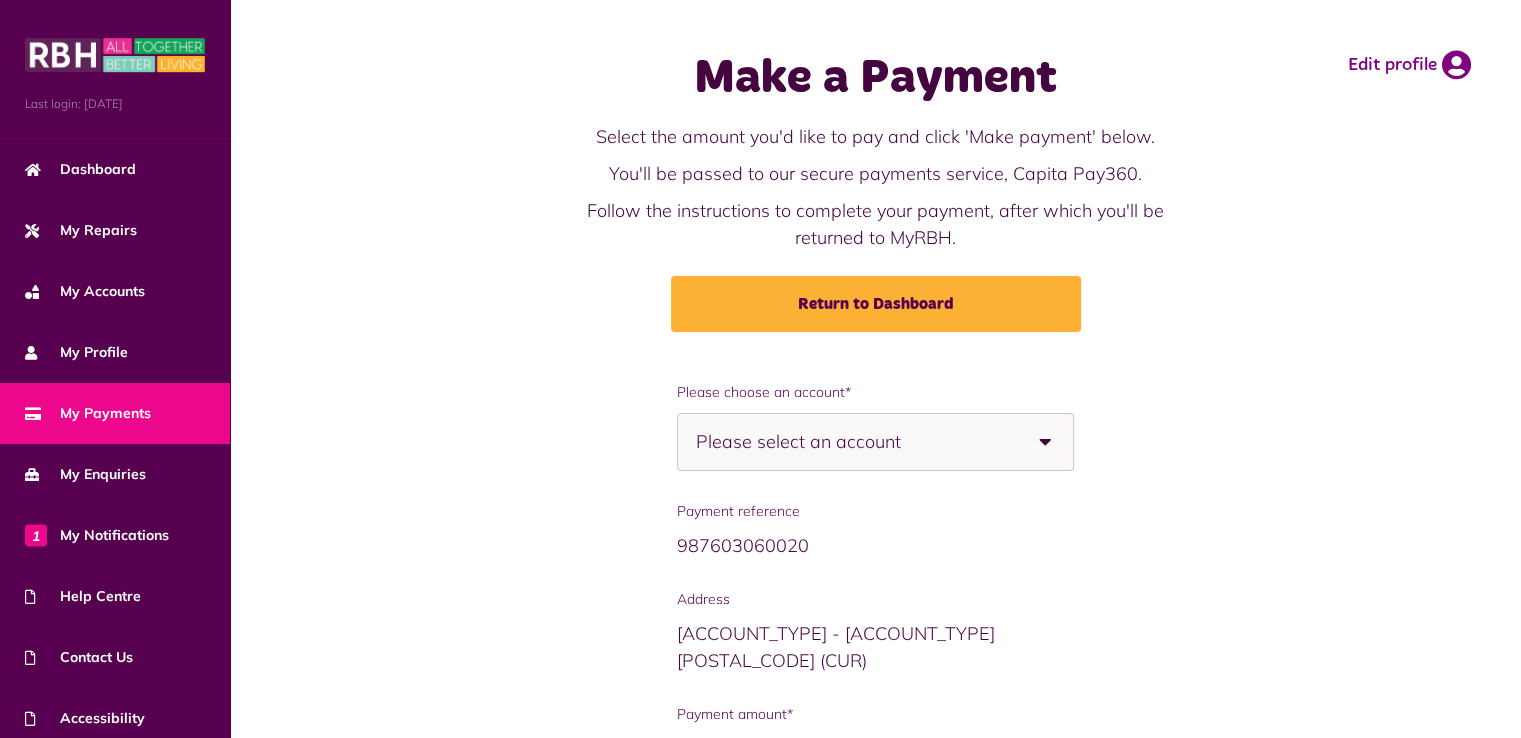 click on "Please select an account" at bounding box center (875, 442) 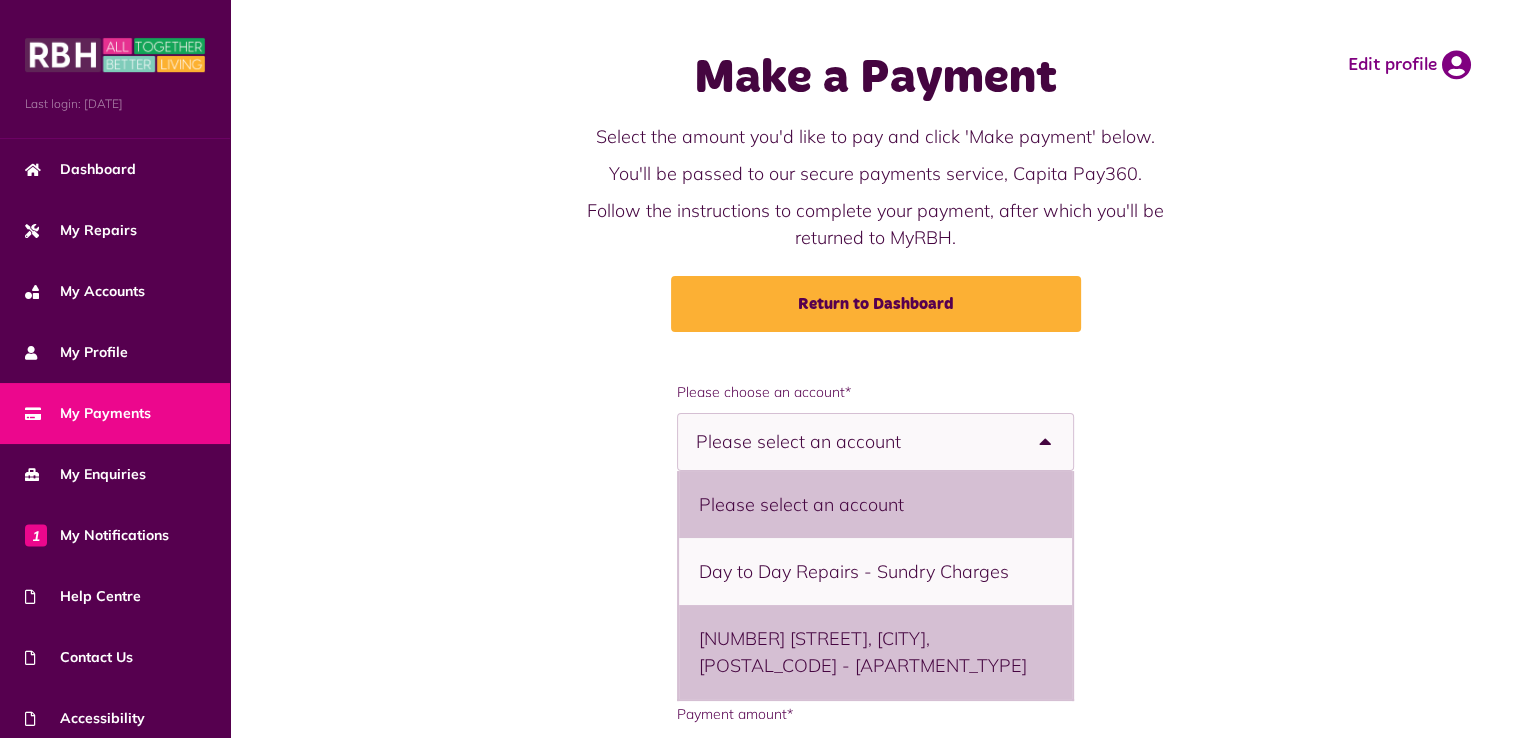 click on "[NUMBER] [STREET], [CITY], [POSTAL_CODE] - [APARTMENT_TYPE]" at bounding box center [875, 652] 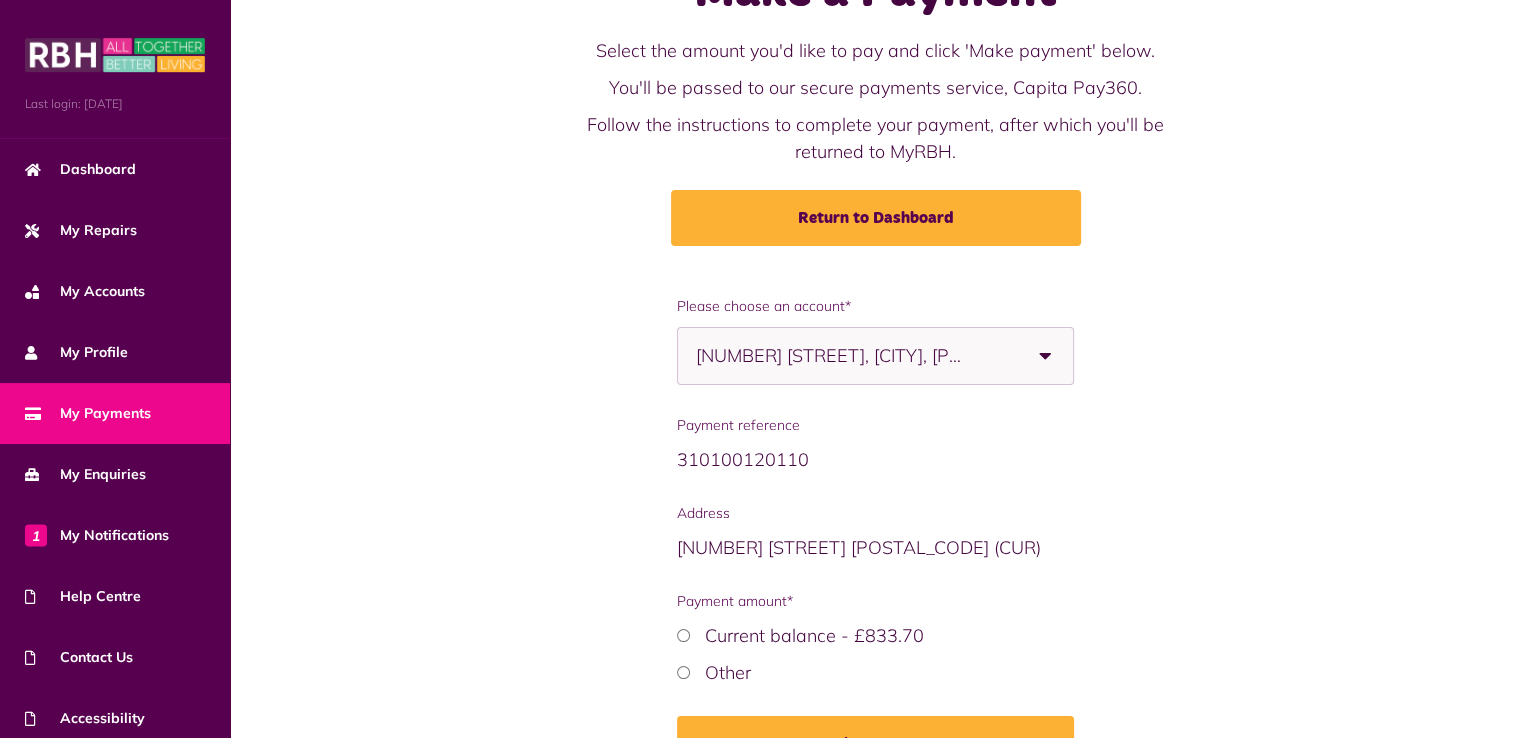 scroll, scrollTop: 209, scrollLeft: 0, axis: vertical 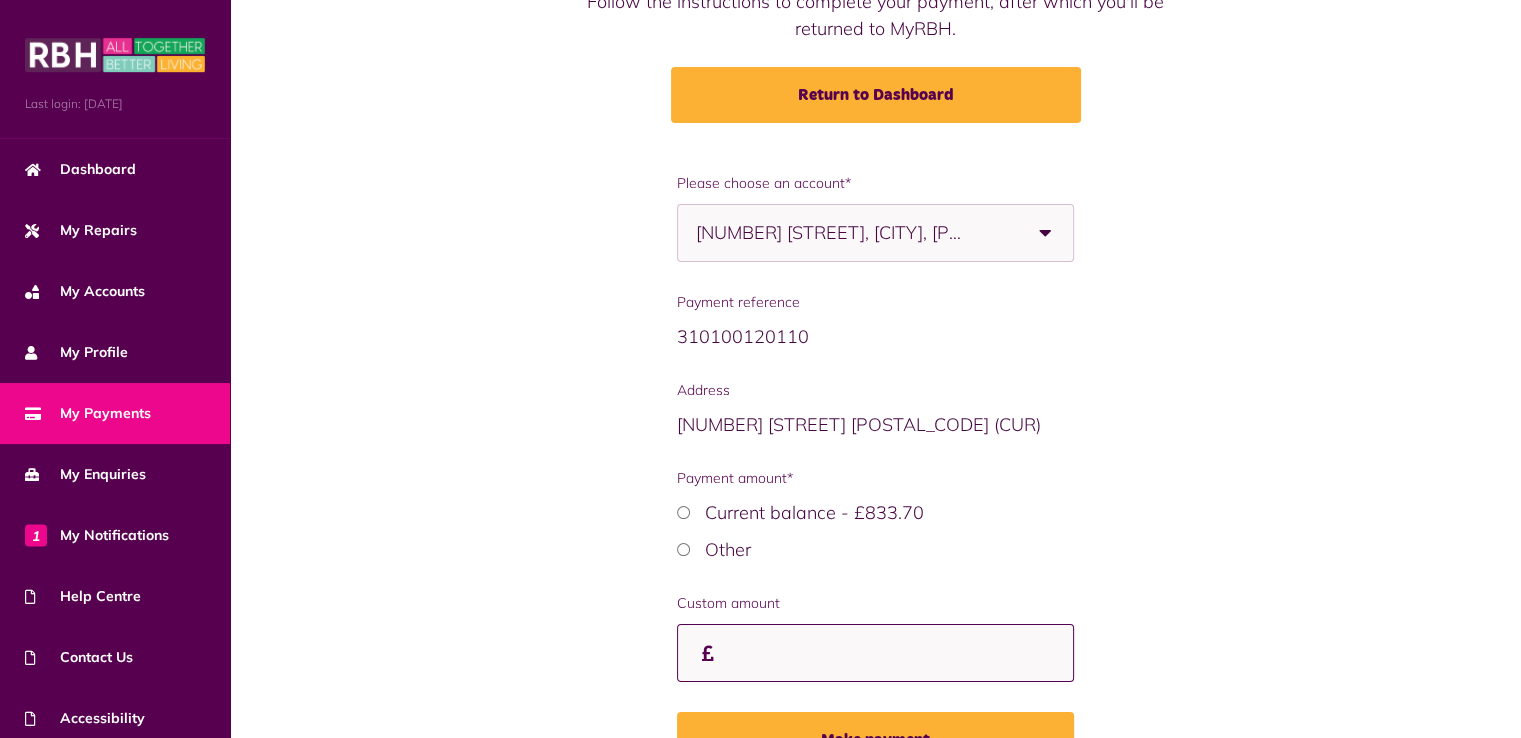 click on "Custom amount" at bounding box center [0, 0] 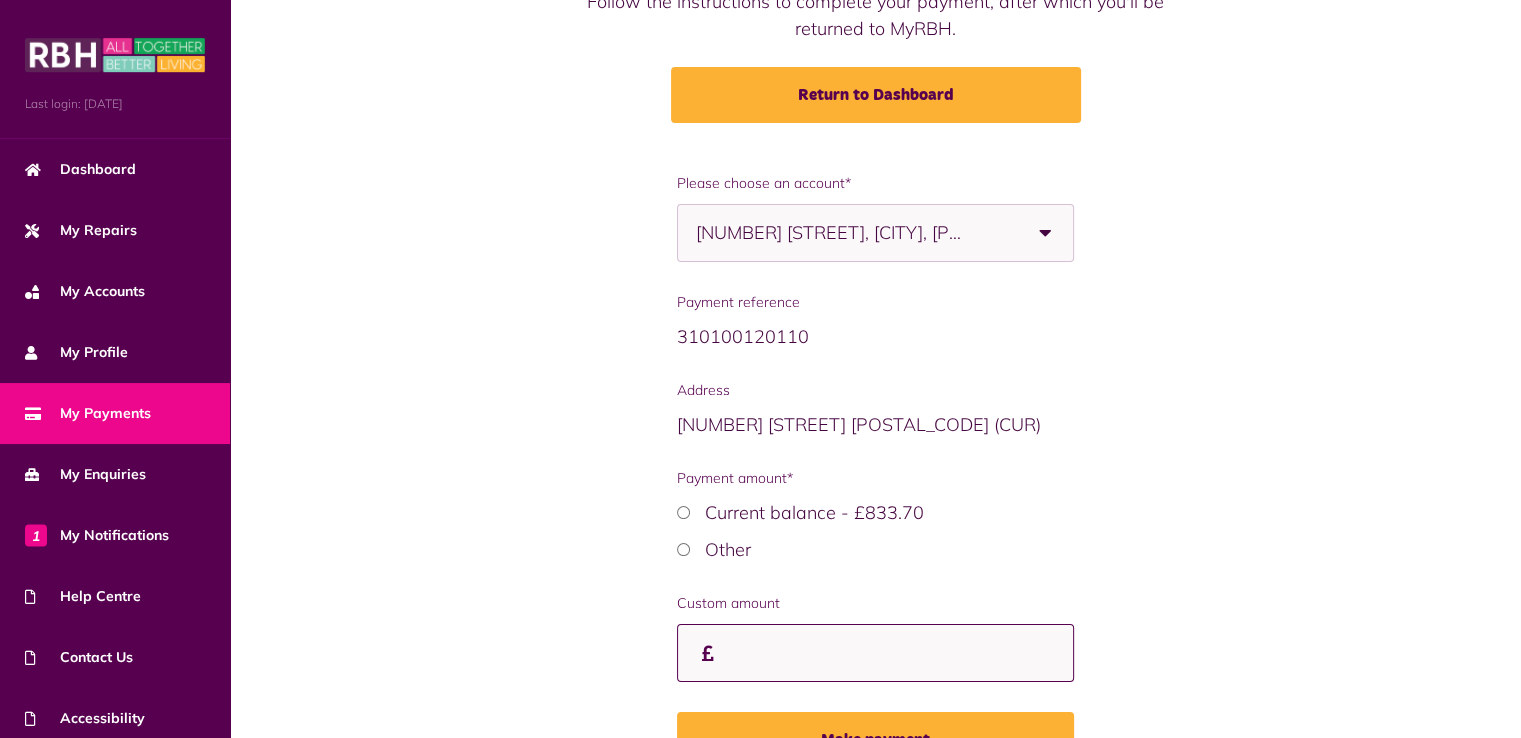 paste on "*******" 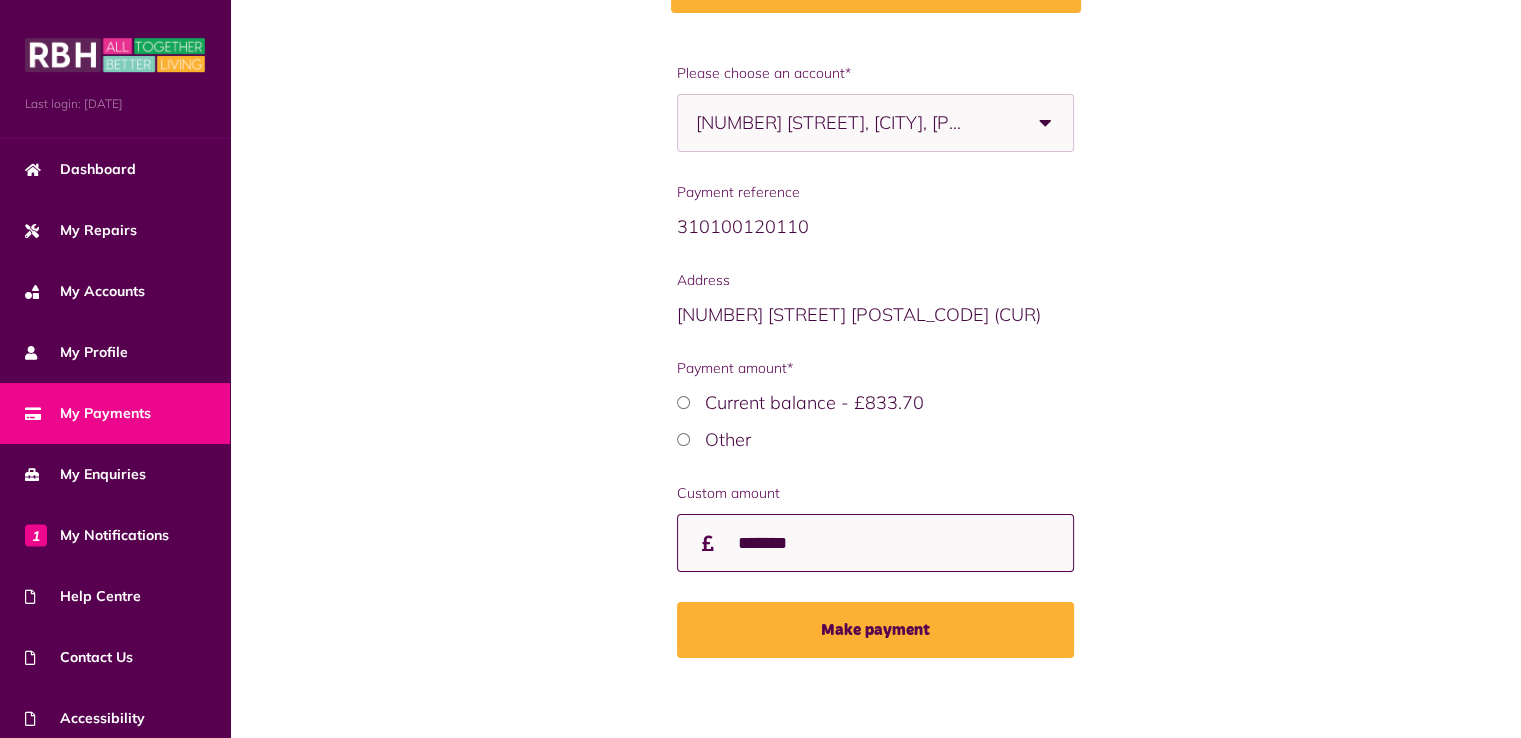 scroll, scrollTop: 328, scrollLeft: 0, axis: vertical 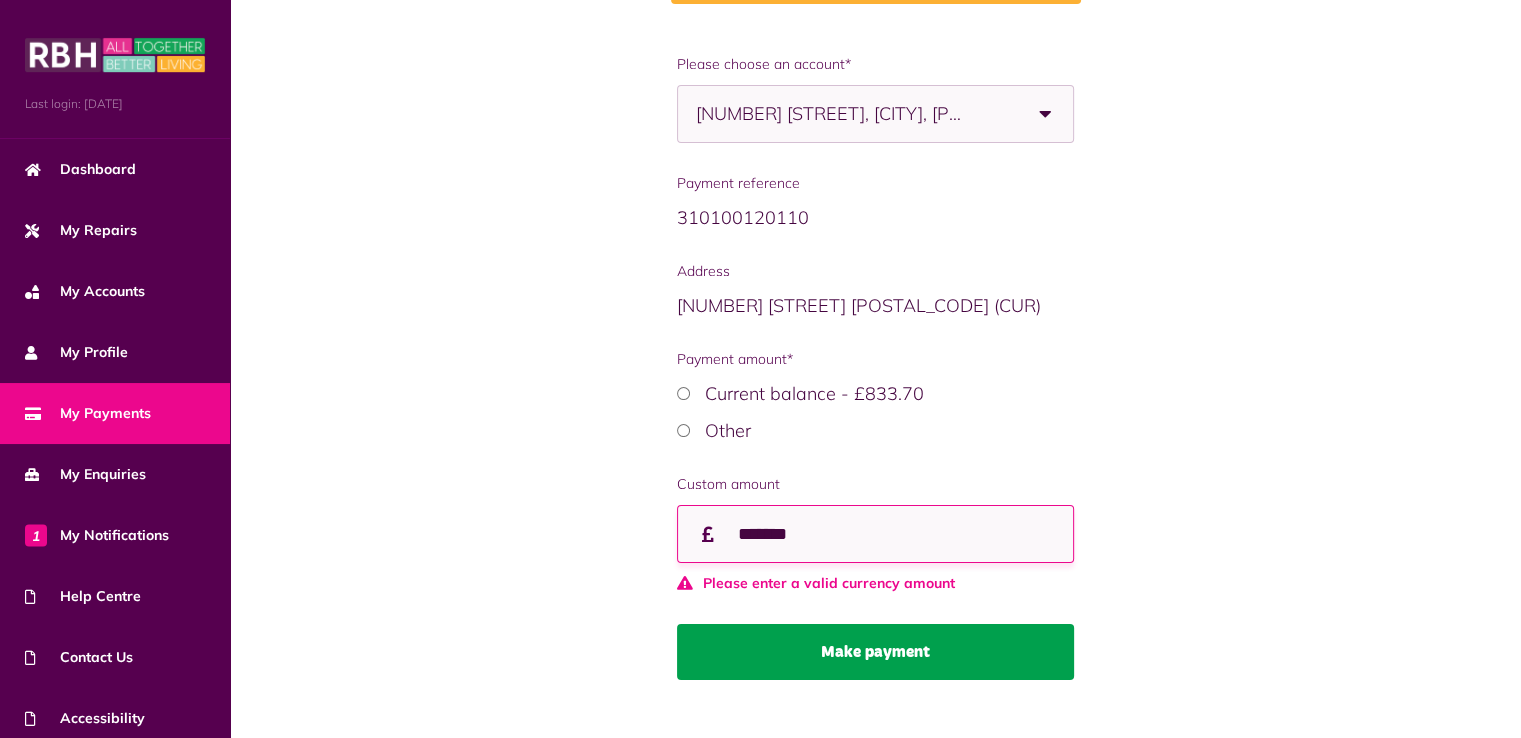 click on "**********" at bounding box center [875, 367] 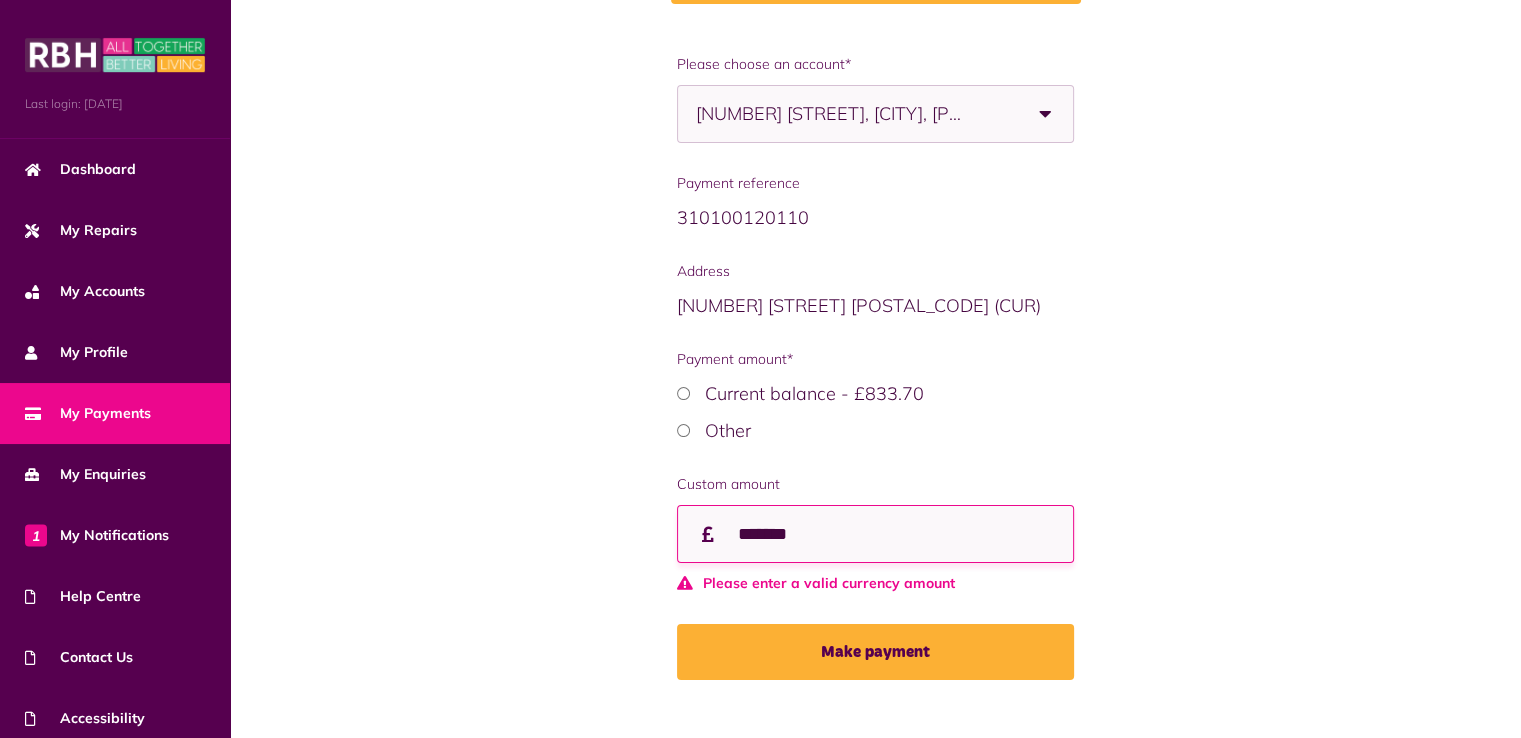 click on "*******" at bounding box center (875, 534) 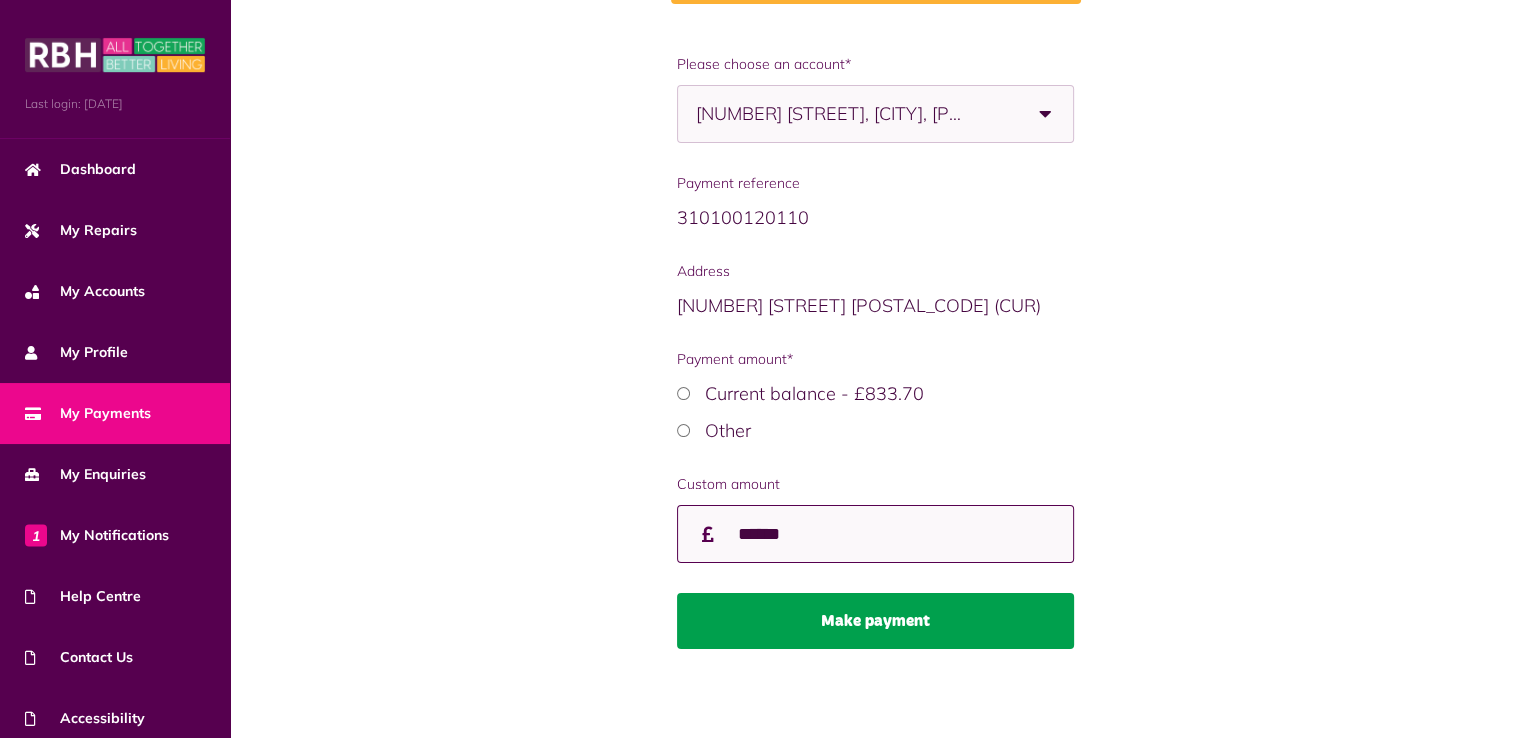 type on "******" 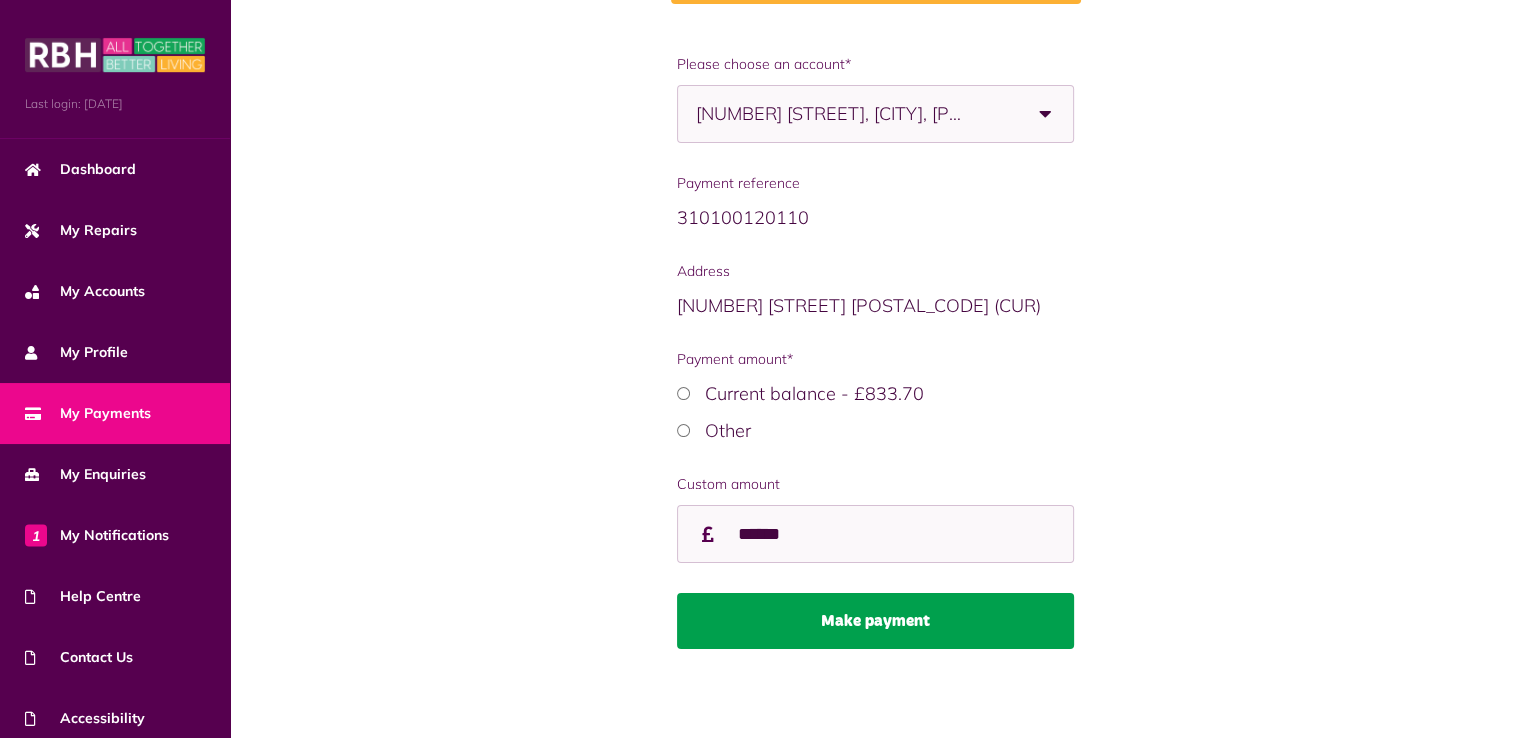 click on "Make payment" at bounding box center [875, 621] 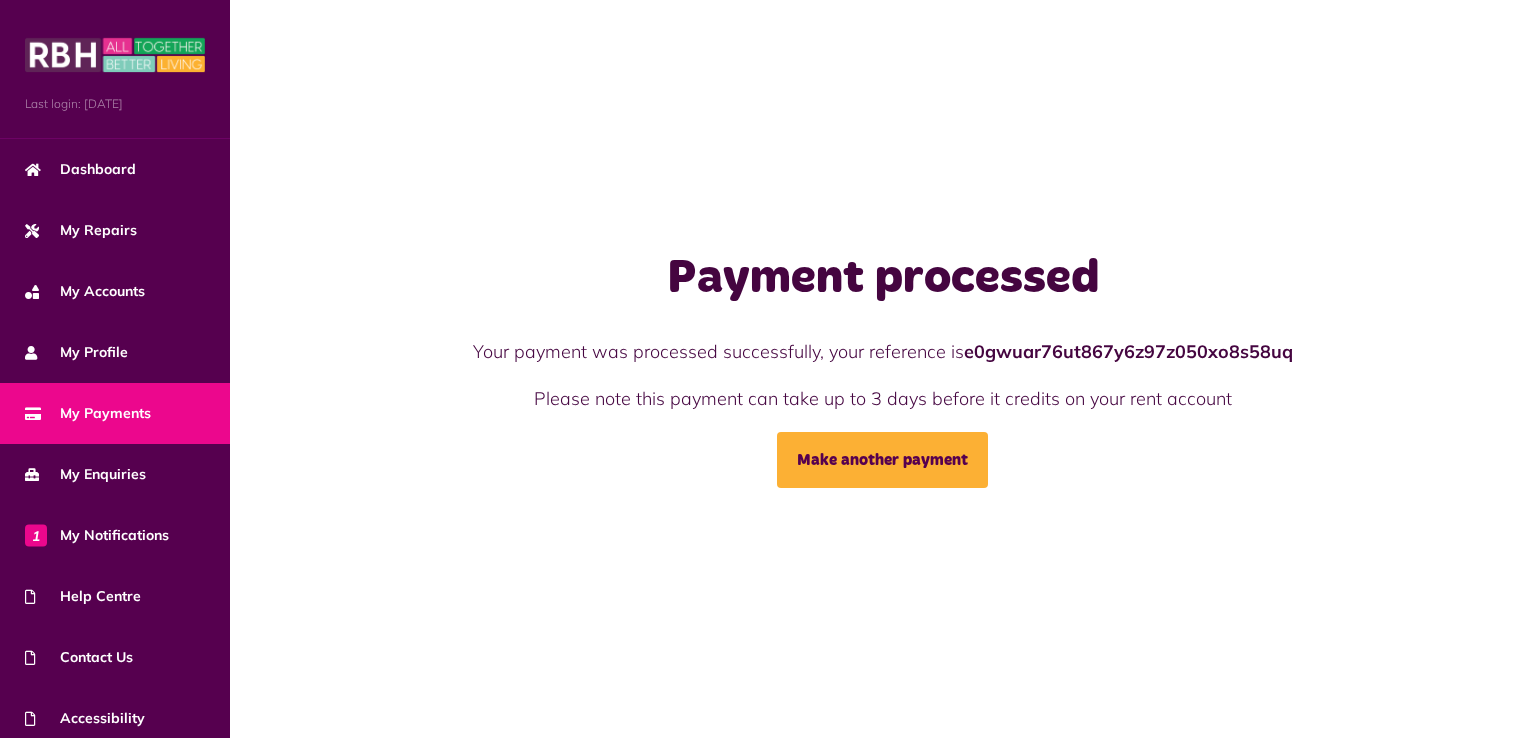 scroll, scrollTop: 0, scrollLeft: 0, axis: both 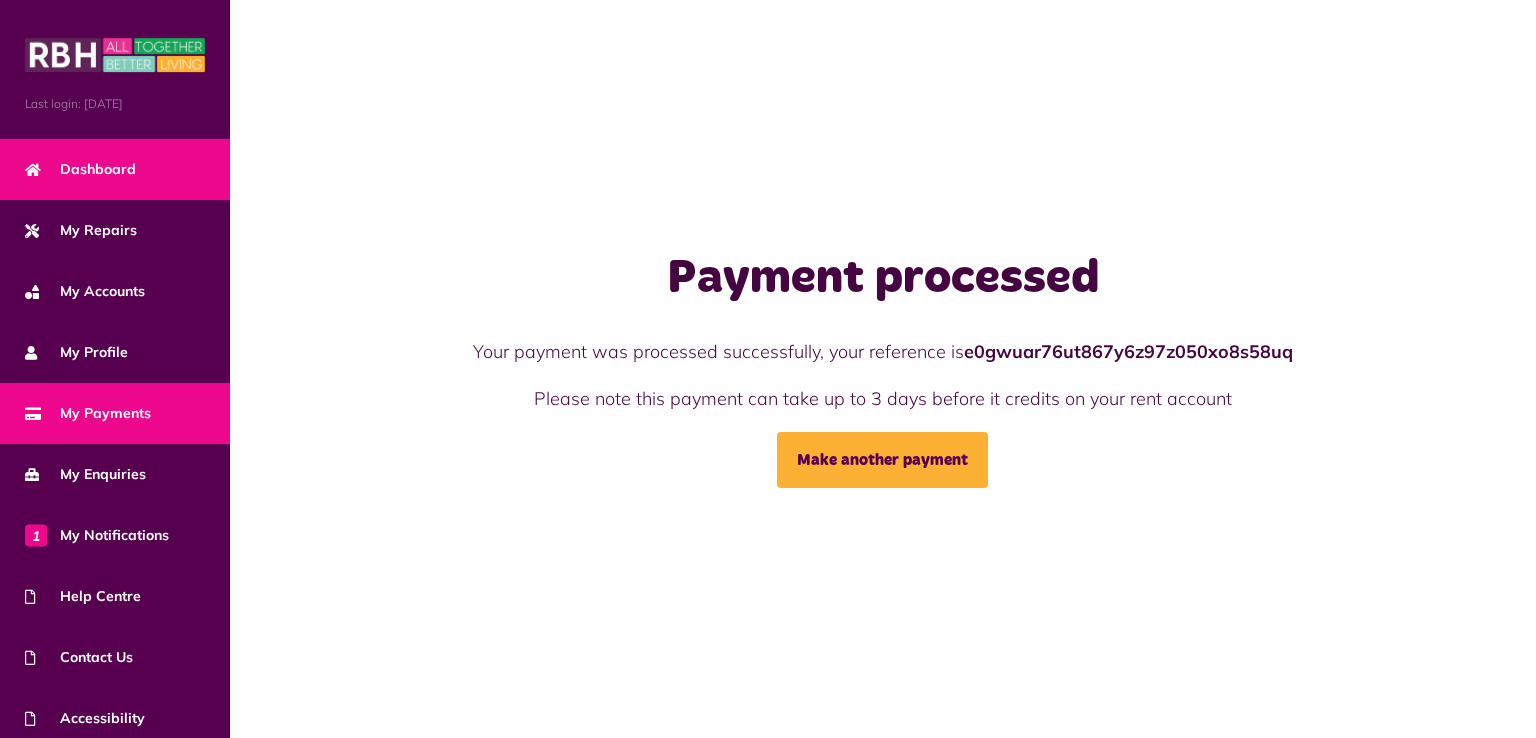 click on "Dashboard" at bounding box center [115, 169] 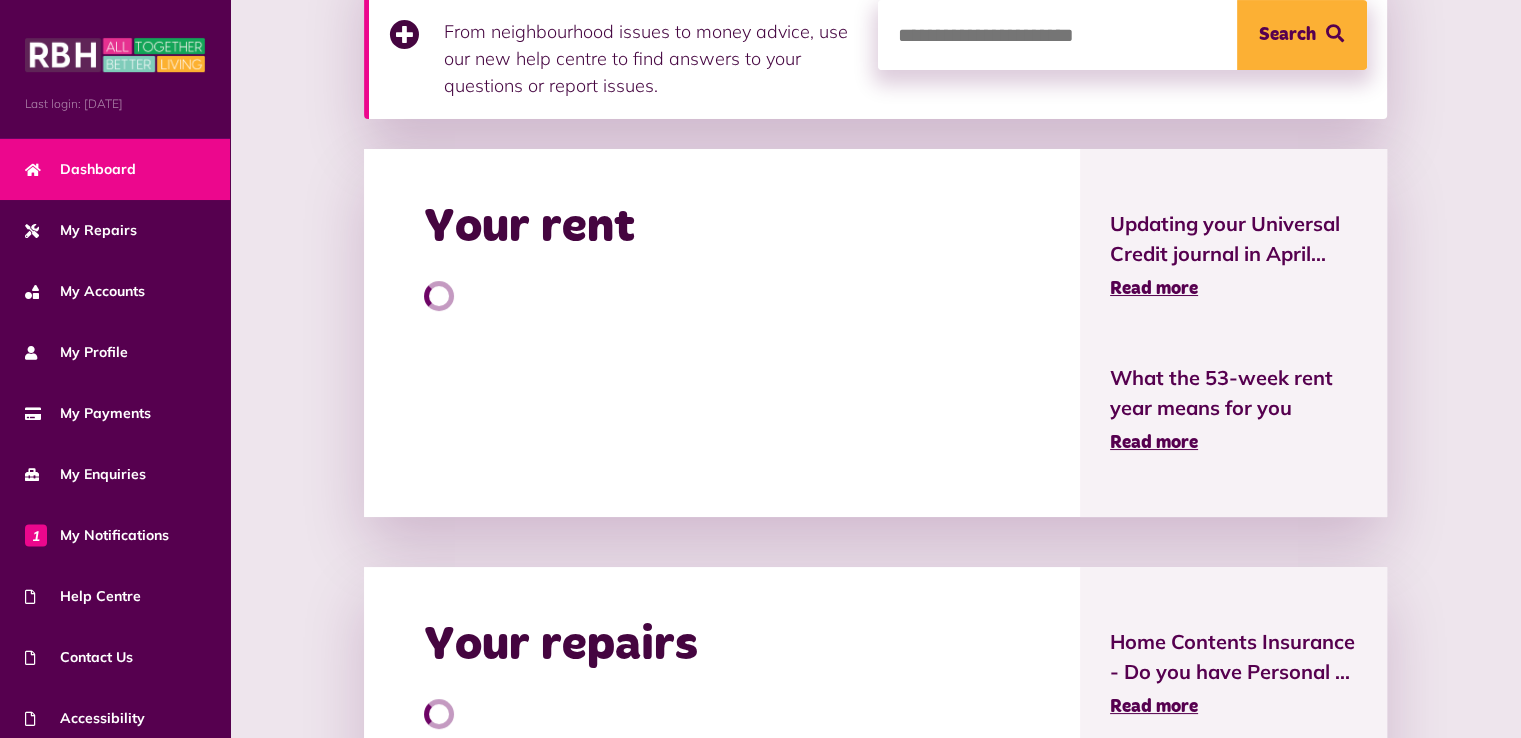 scroll, scrollTop: 500, scrollLeft: 0, axis: vertical 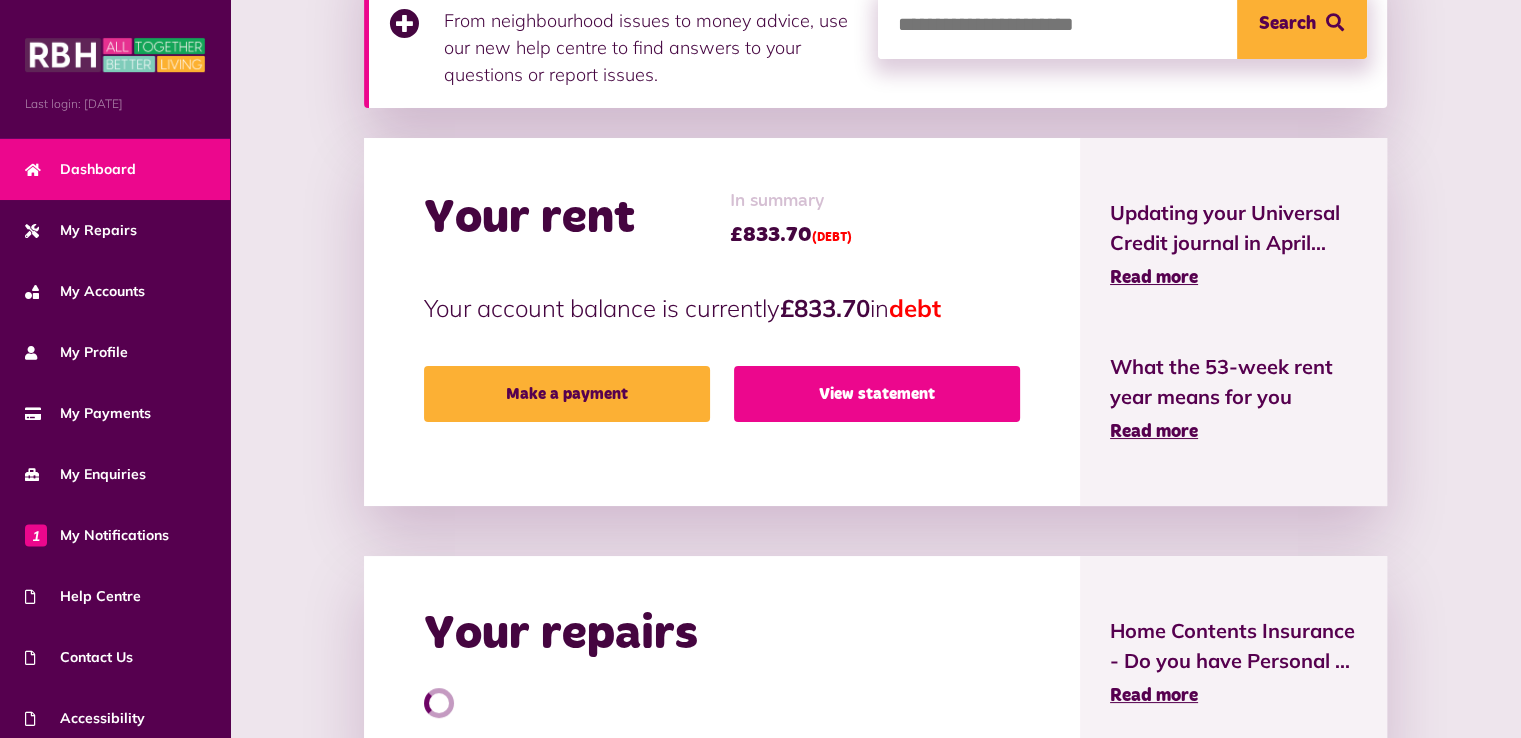 click on "View statement" at bounding box center [877, 394] 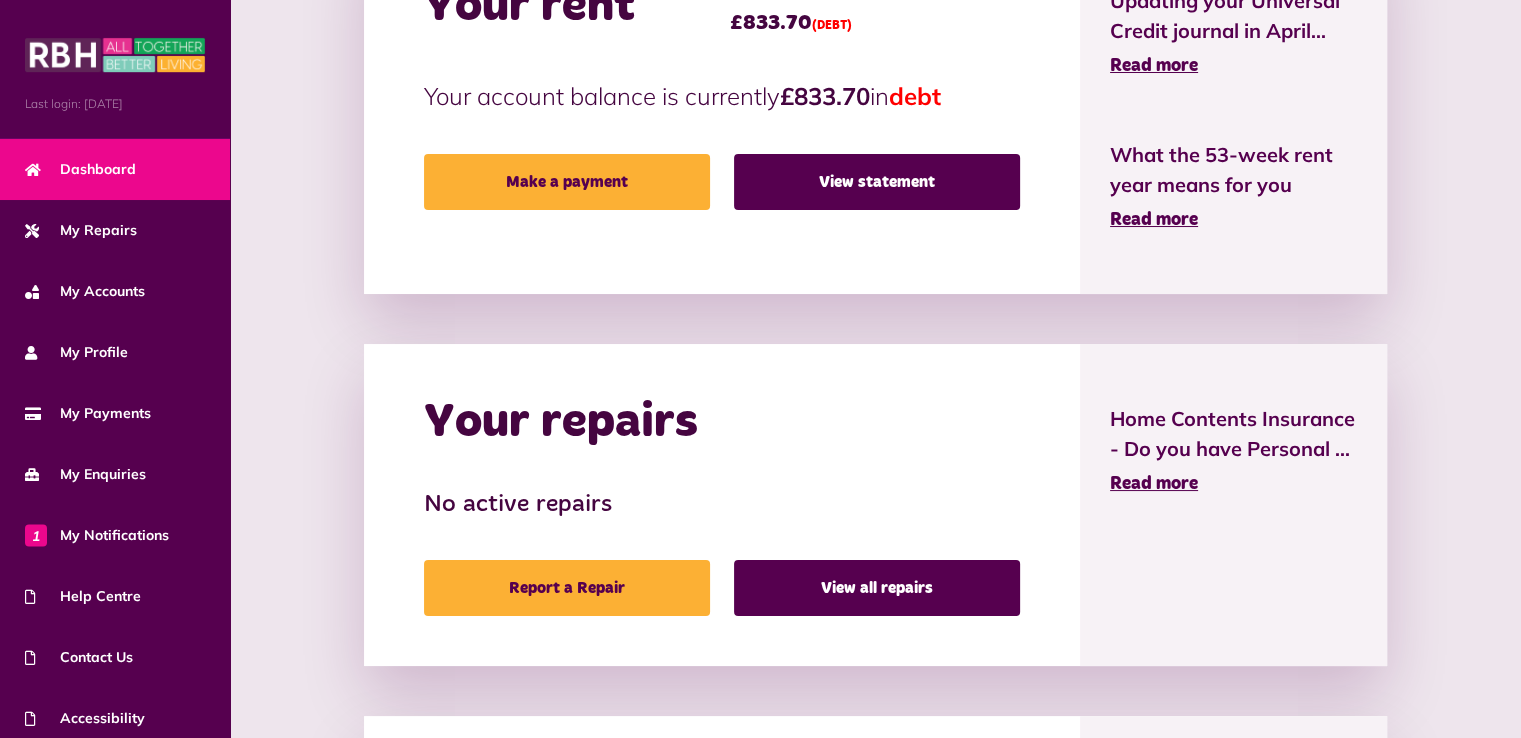 scroll, scrollTop: 1000, scrollLeft: 0, axis: vertical 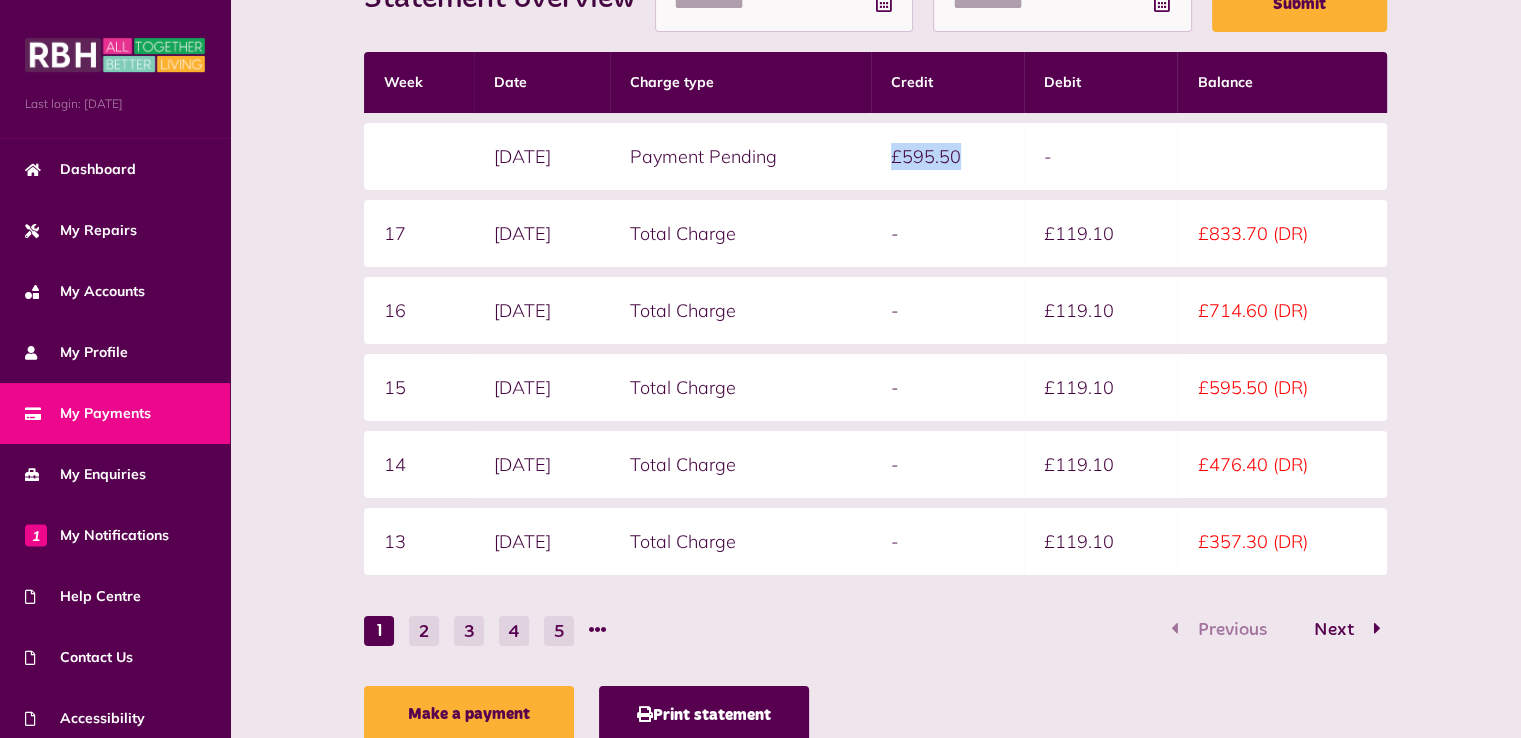 drag, startPoint x: 983, startPoint y: 152, endPoint x: 913, endPoint y: 153, distance: 70.00714 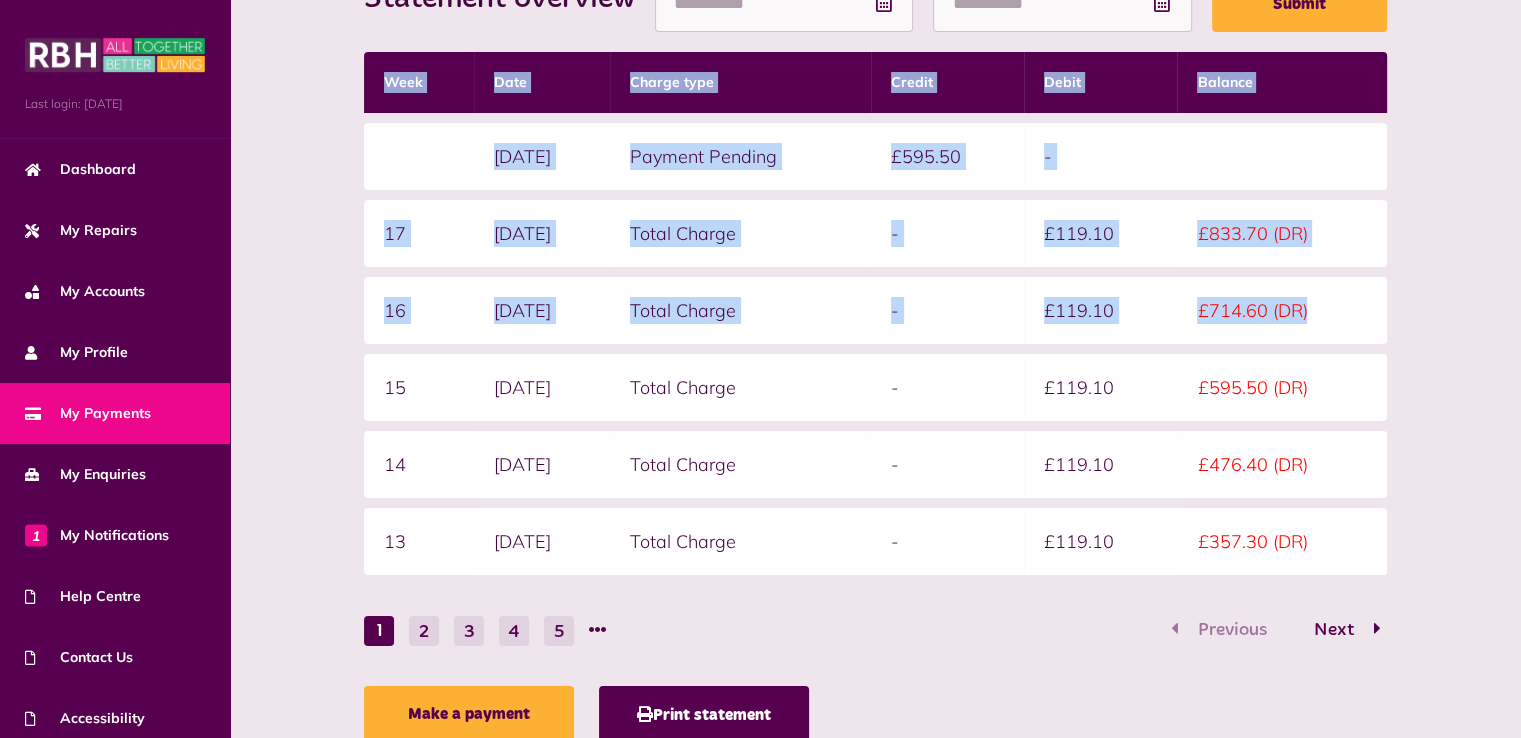 drag, startPoint x: 1320, startPoint y: 309, endPoint x: 331, endPoint y: 228, distance: 992.31146 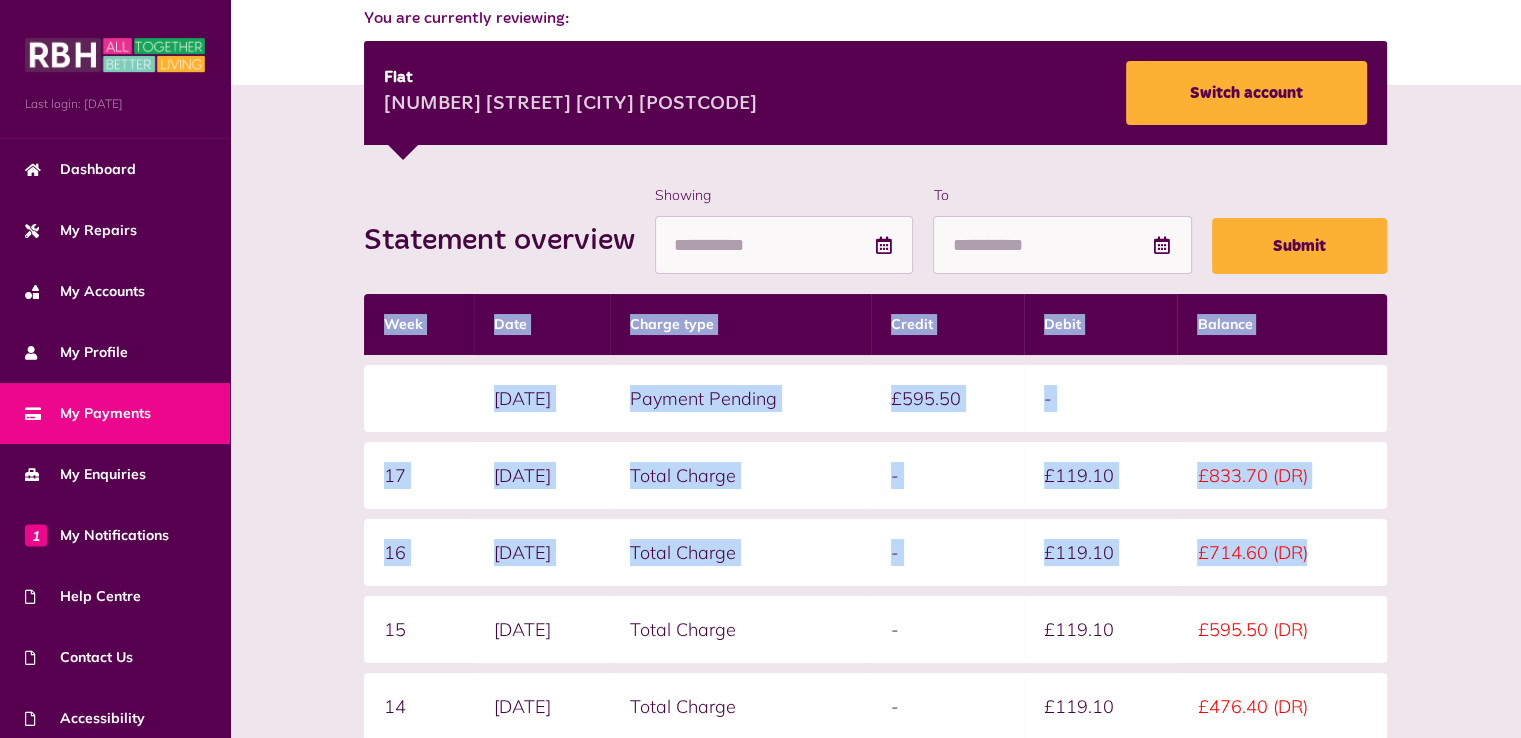 scroll, scrollTop: 0, scrollLeft: 0, axis: both 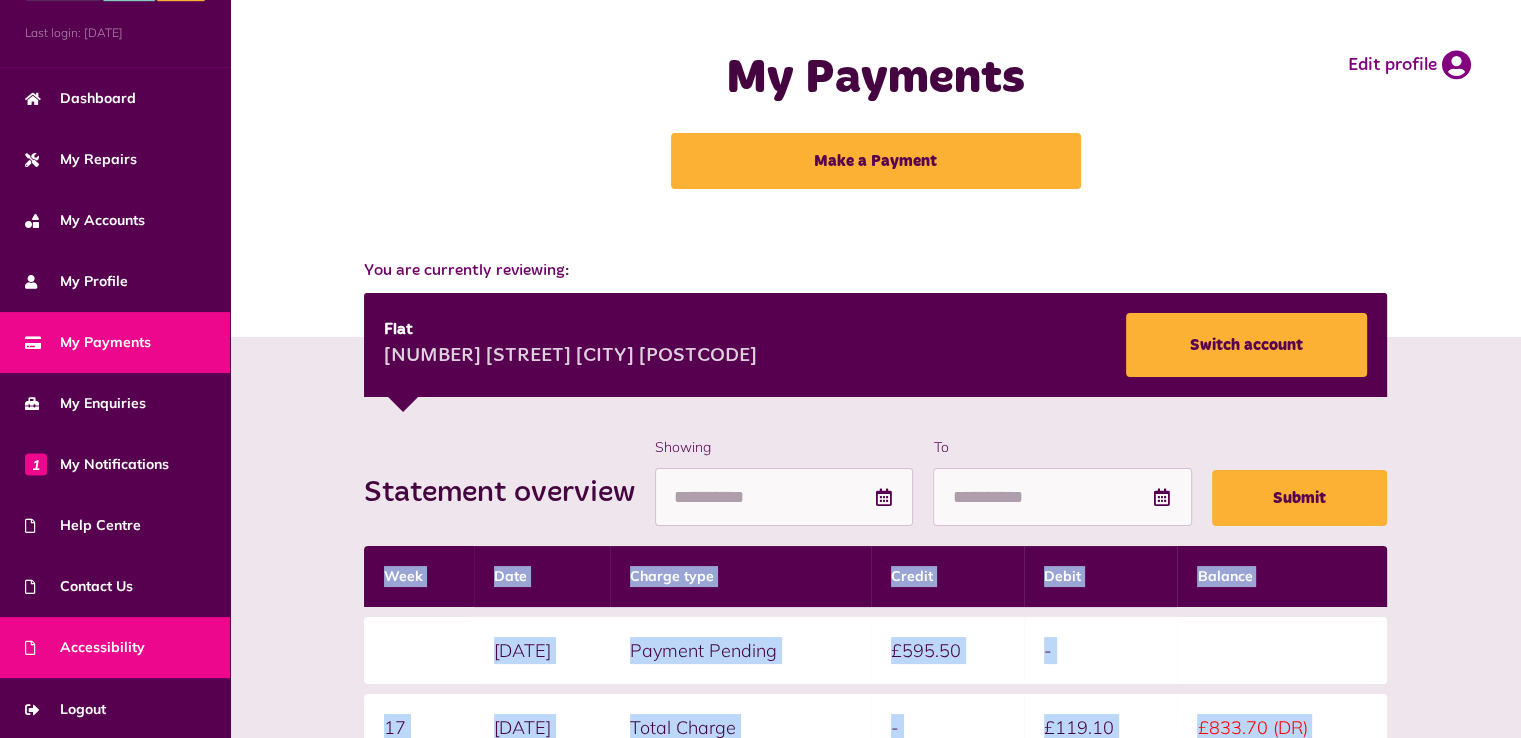 click on "Accessibility" at bounding box center [85, 647] 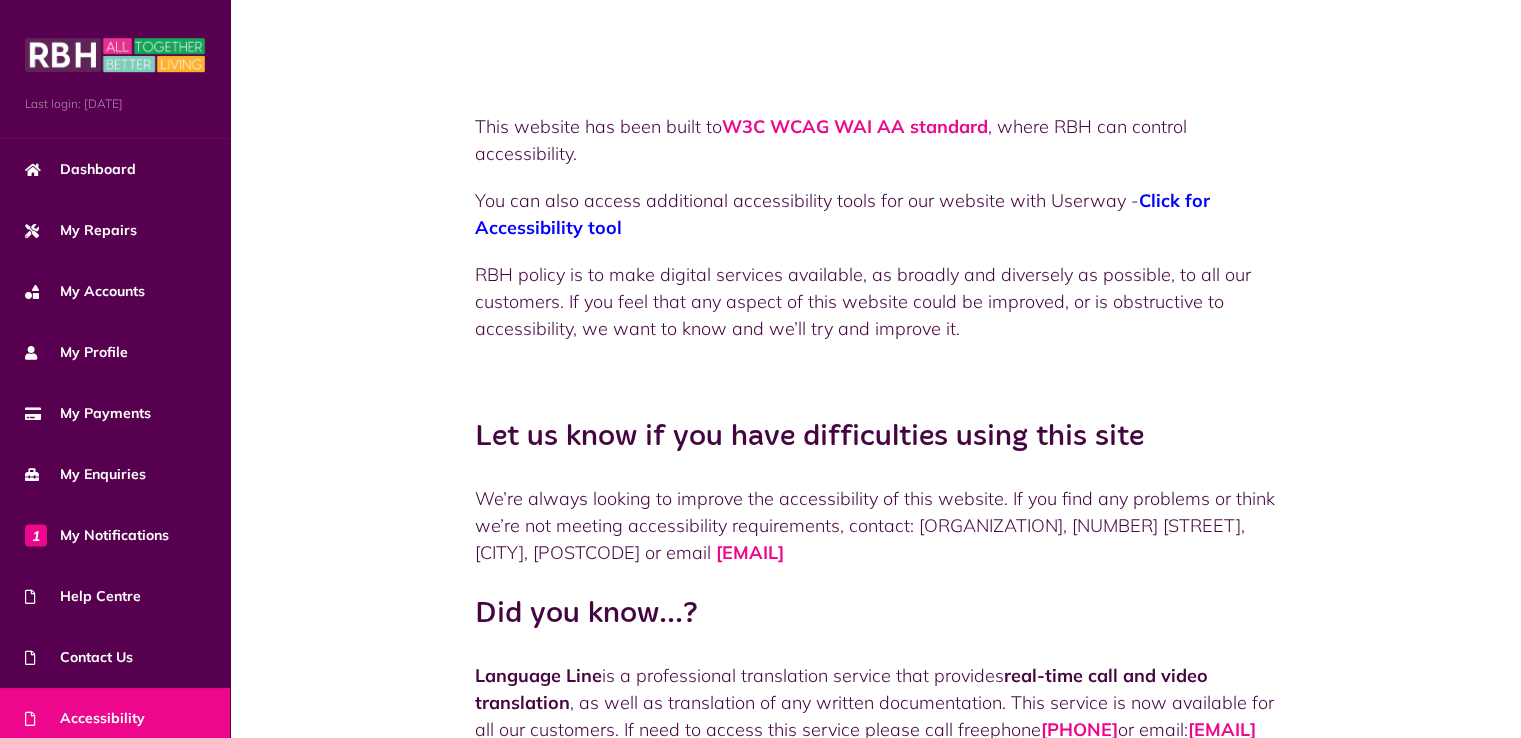 scroll, scrollTop: 256, scrollLeft: 0, axis: vertical 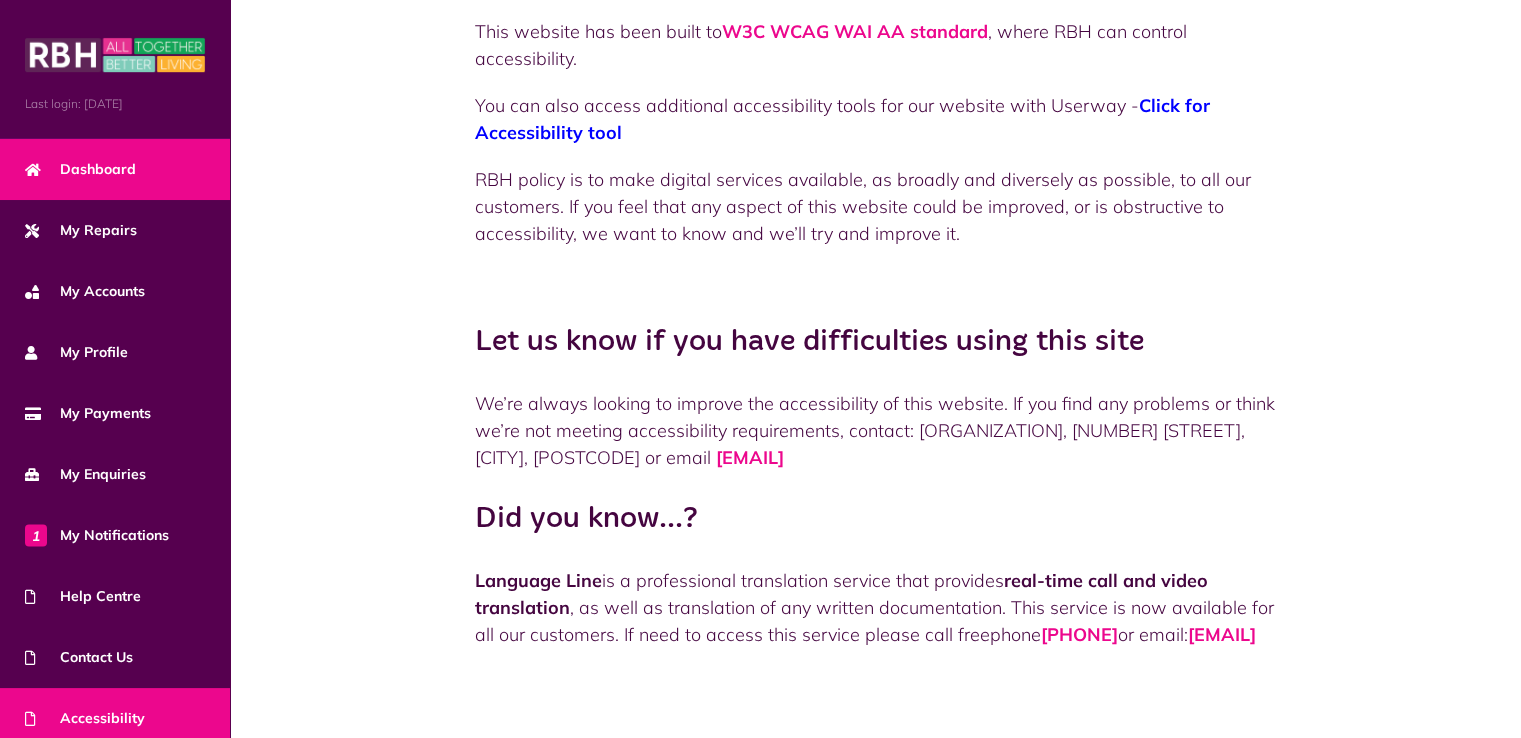 click on "Dashboard" at bounding box center [80, 169] 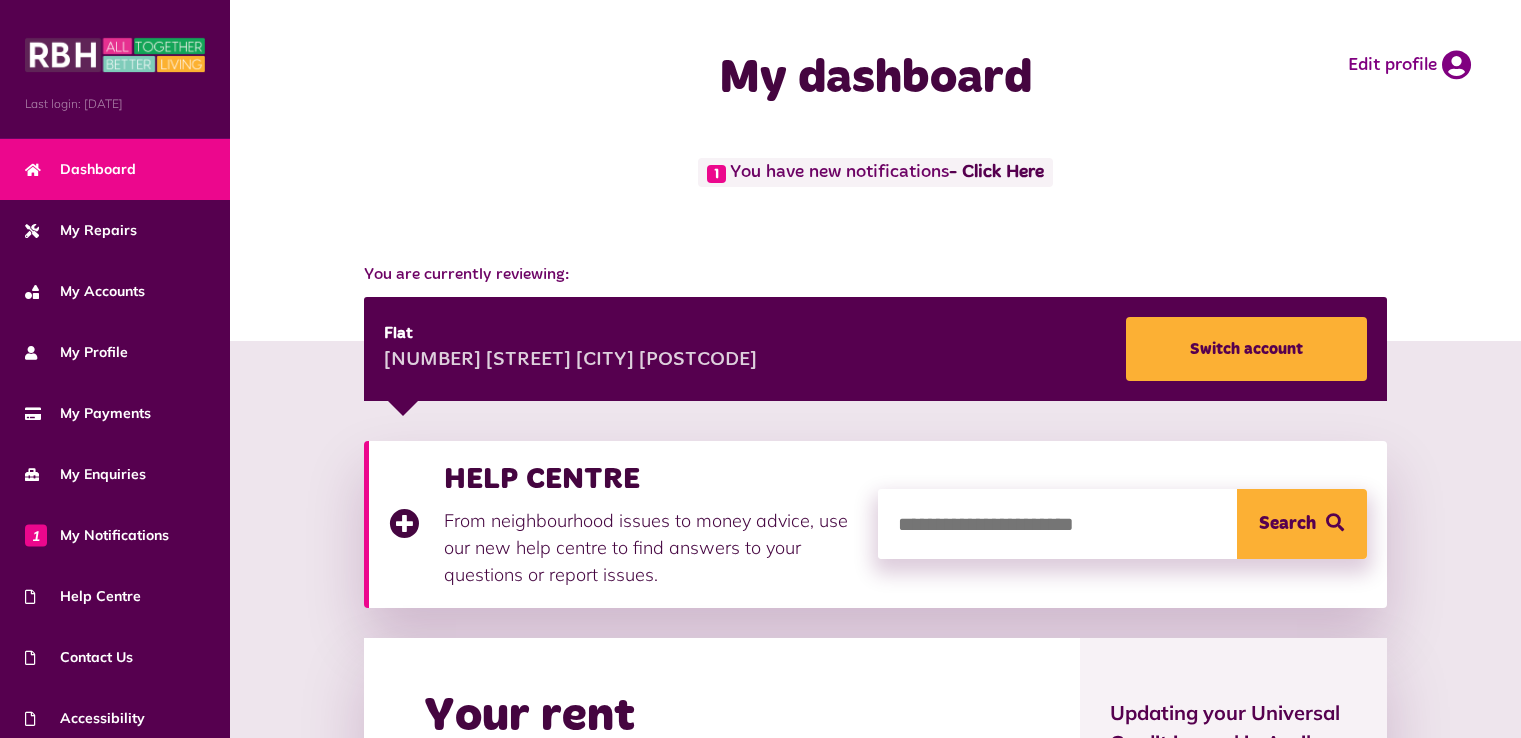 scroll, scrollTop: 0, scrollLeft: 0, axis: both 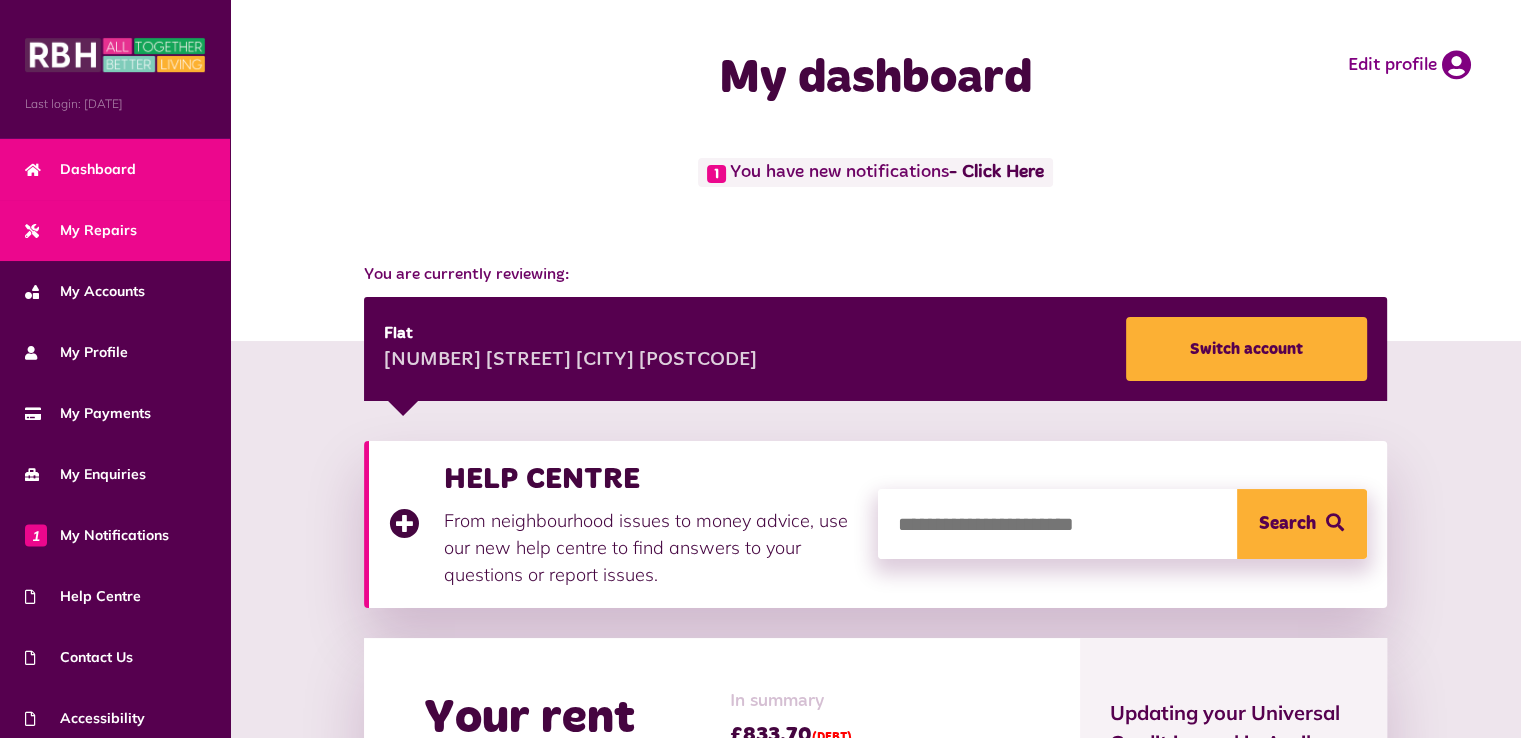 click on "My Repairs" at bounding box center (81, 230) 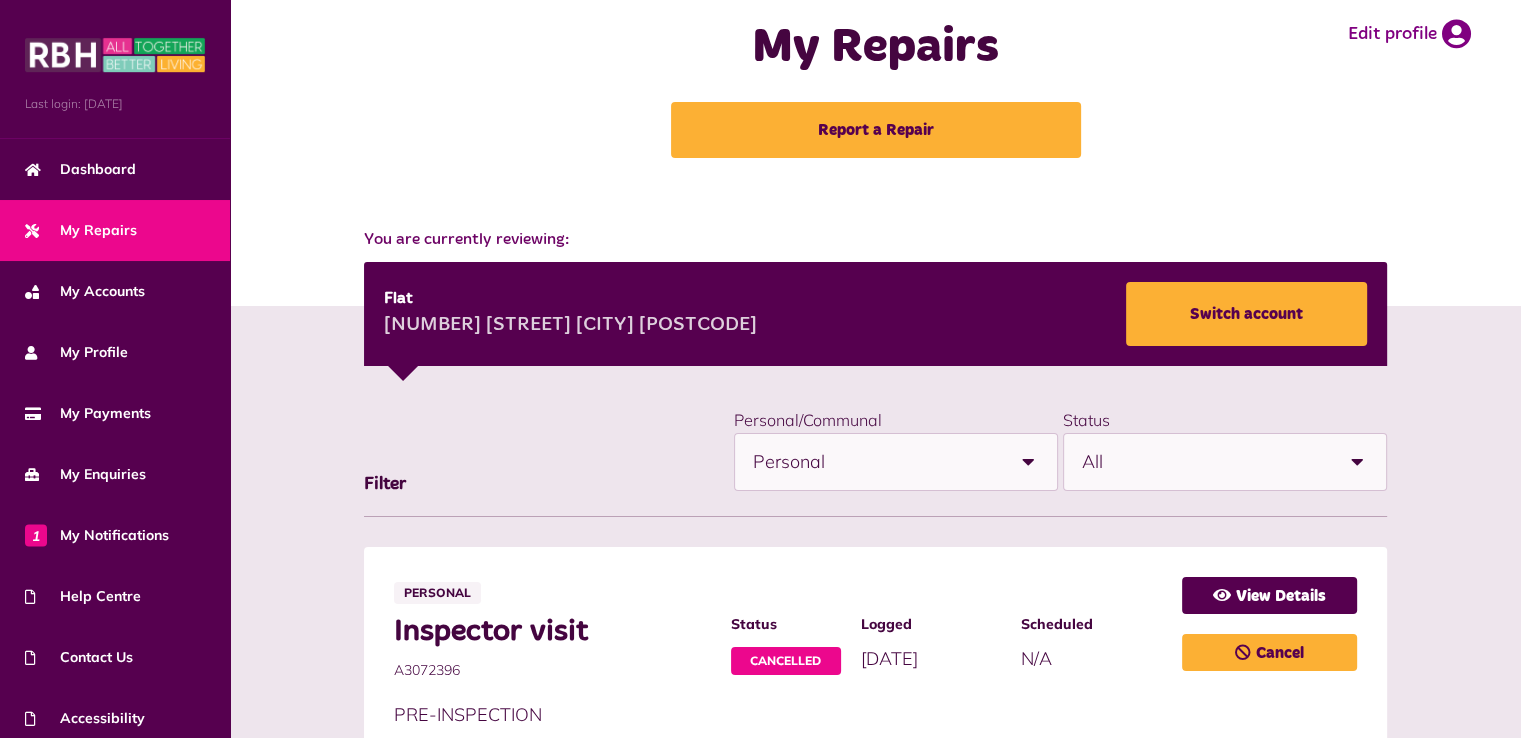 scroll, scrollTop: 0, scrollLeft: 0, axis: both 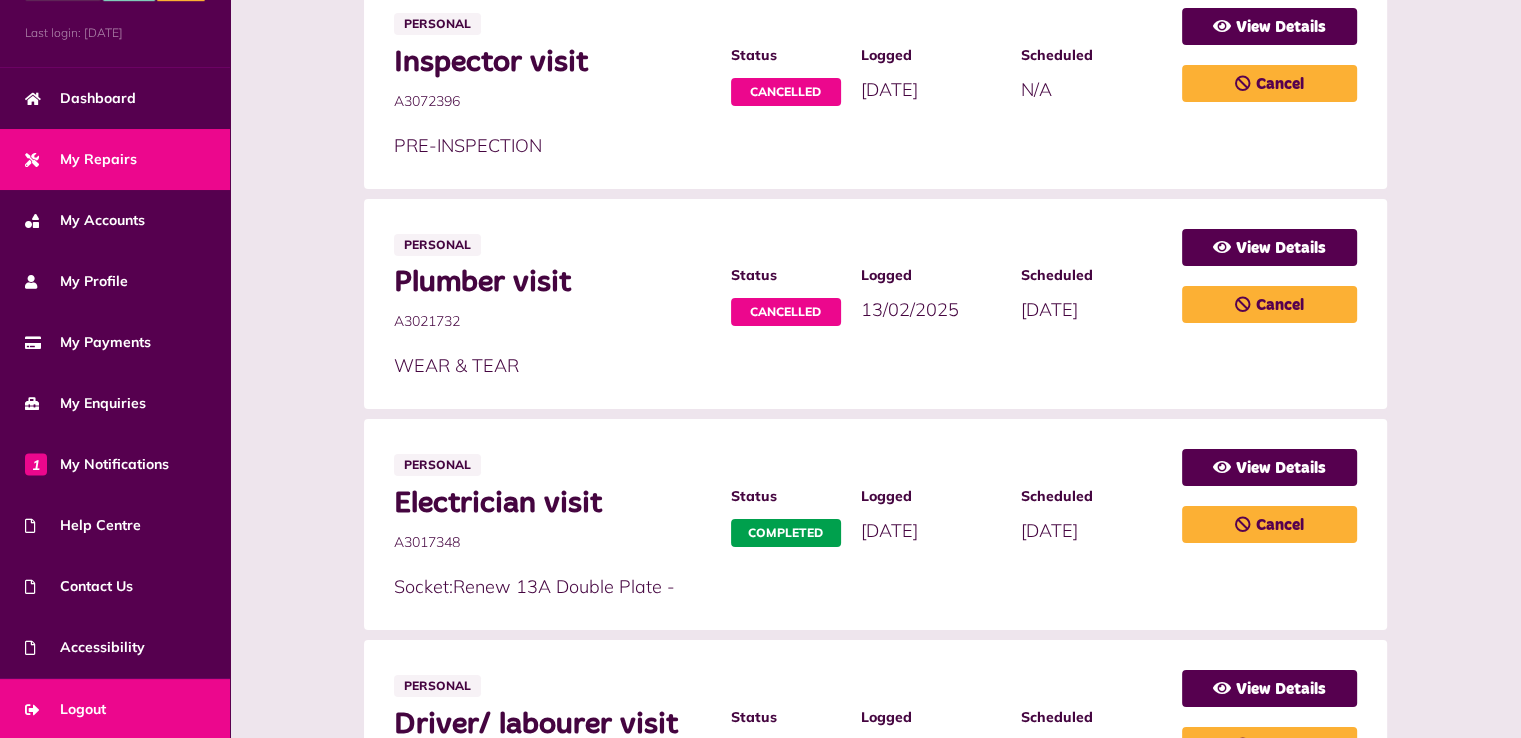 click on "Logout" at bounding box center (65, 709) 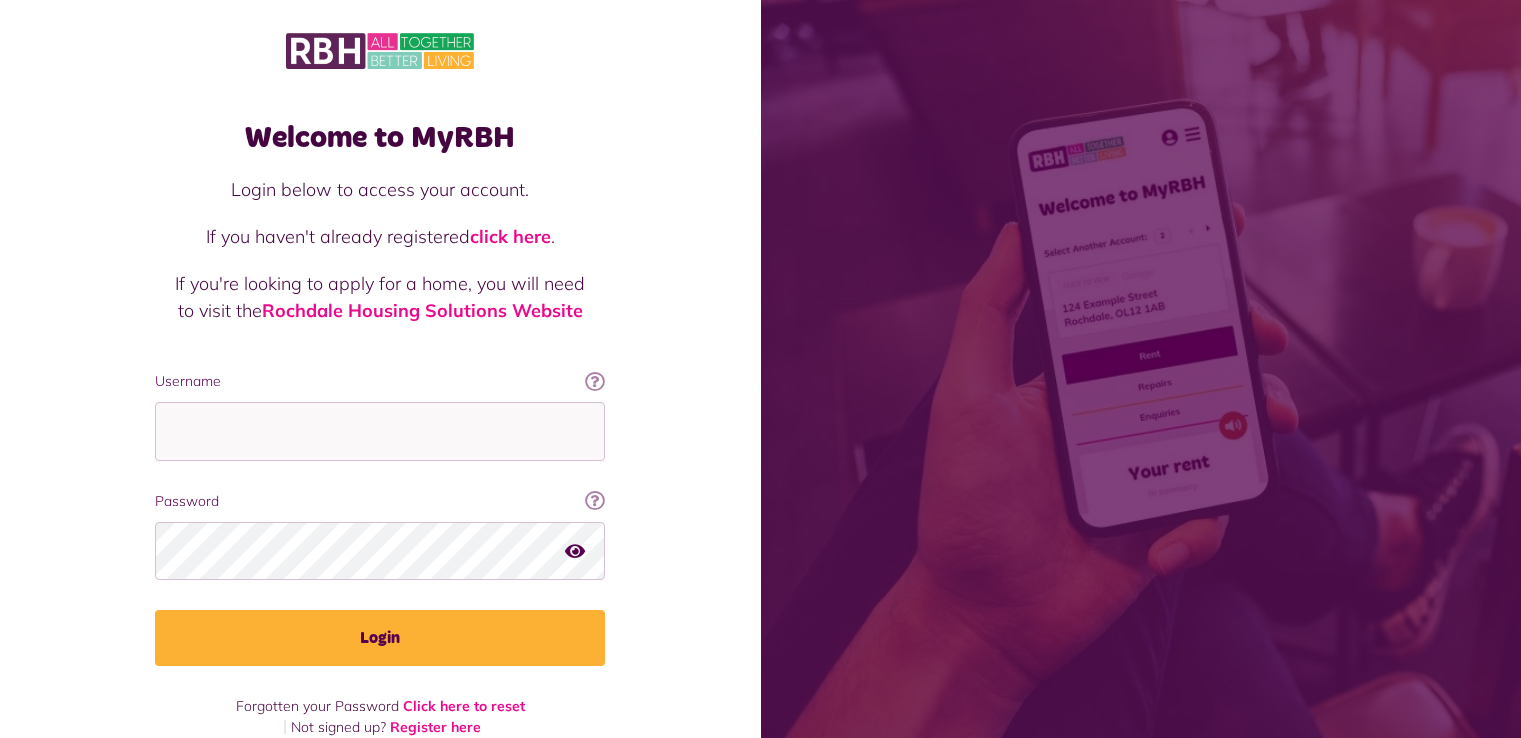 scroll, scrollTop: 0, scrollLeft: 0, axis: both 